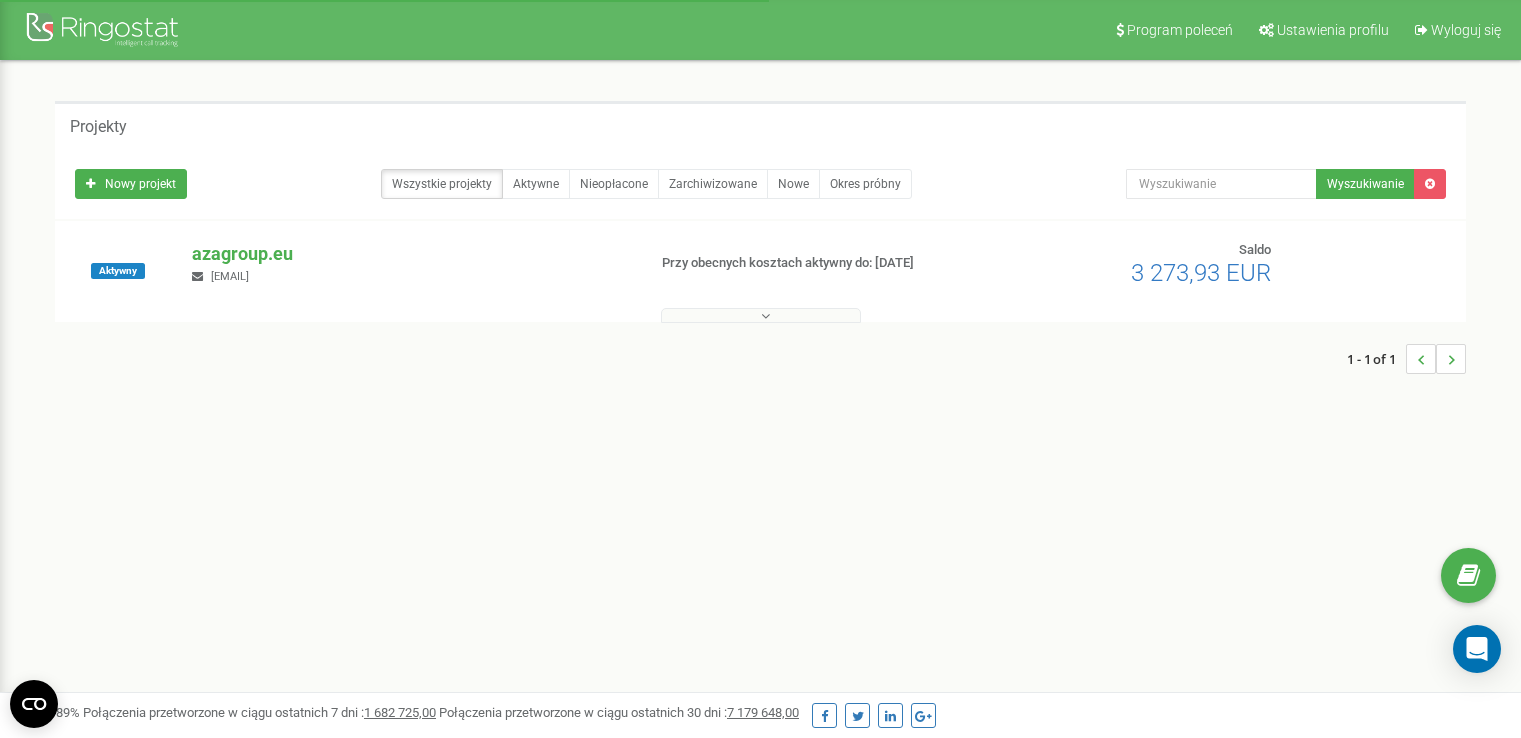 scroll, scrollTop: 0, scrollLeft: 0, axis: both 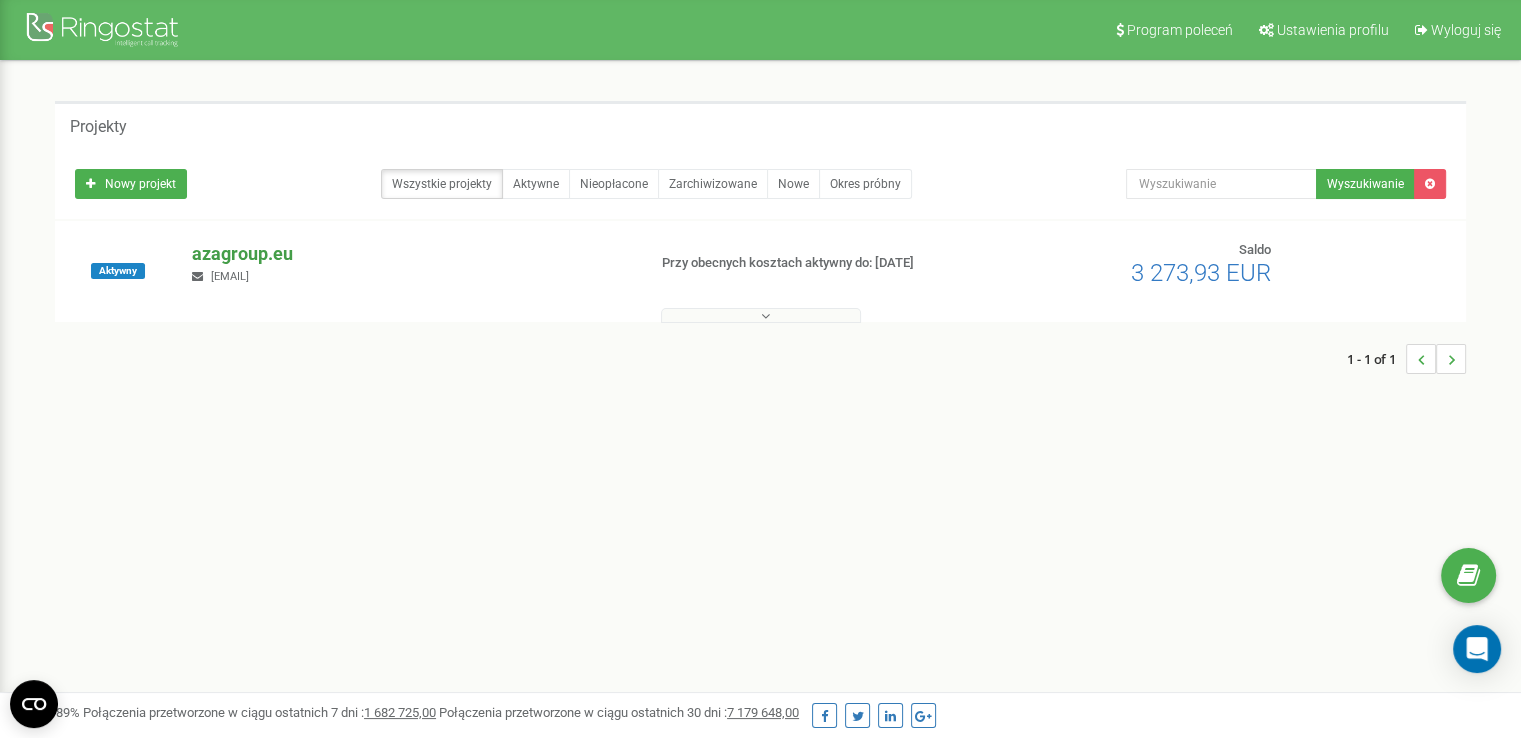 drag, startPoint x: 250, startPoint y: 249, endPoint x: 257, endPoint y: 277, distance: 28.86174 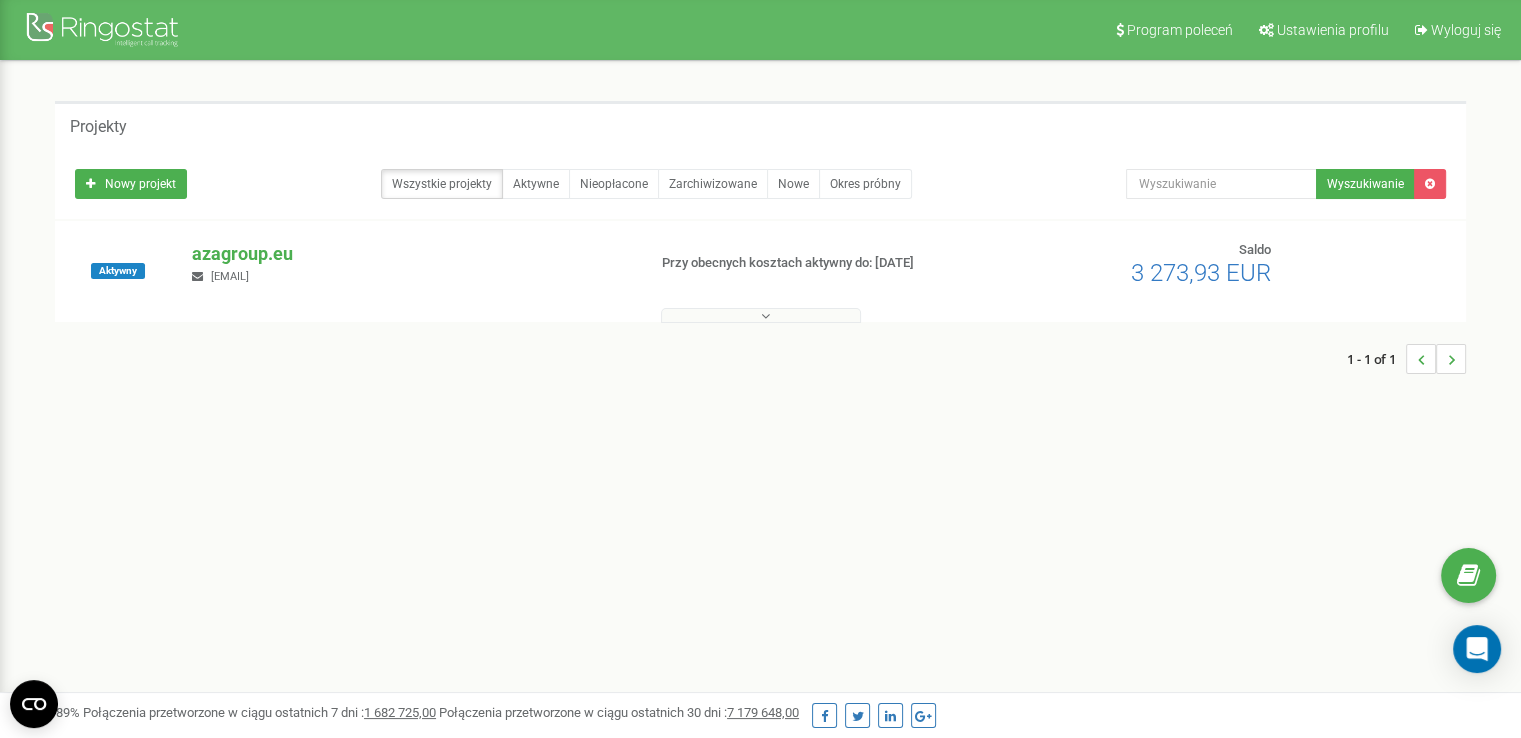 click on "azagroup.eu" at bounding box center [410, 254] 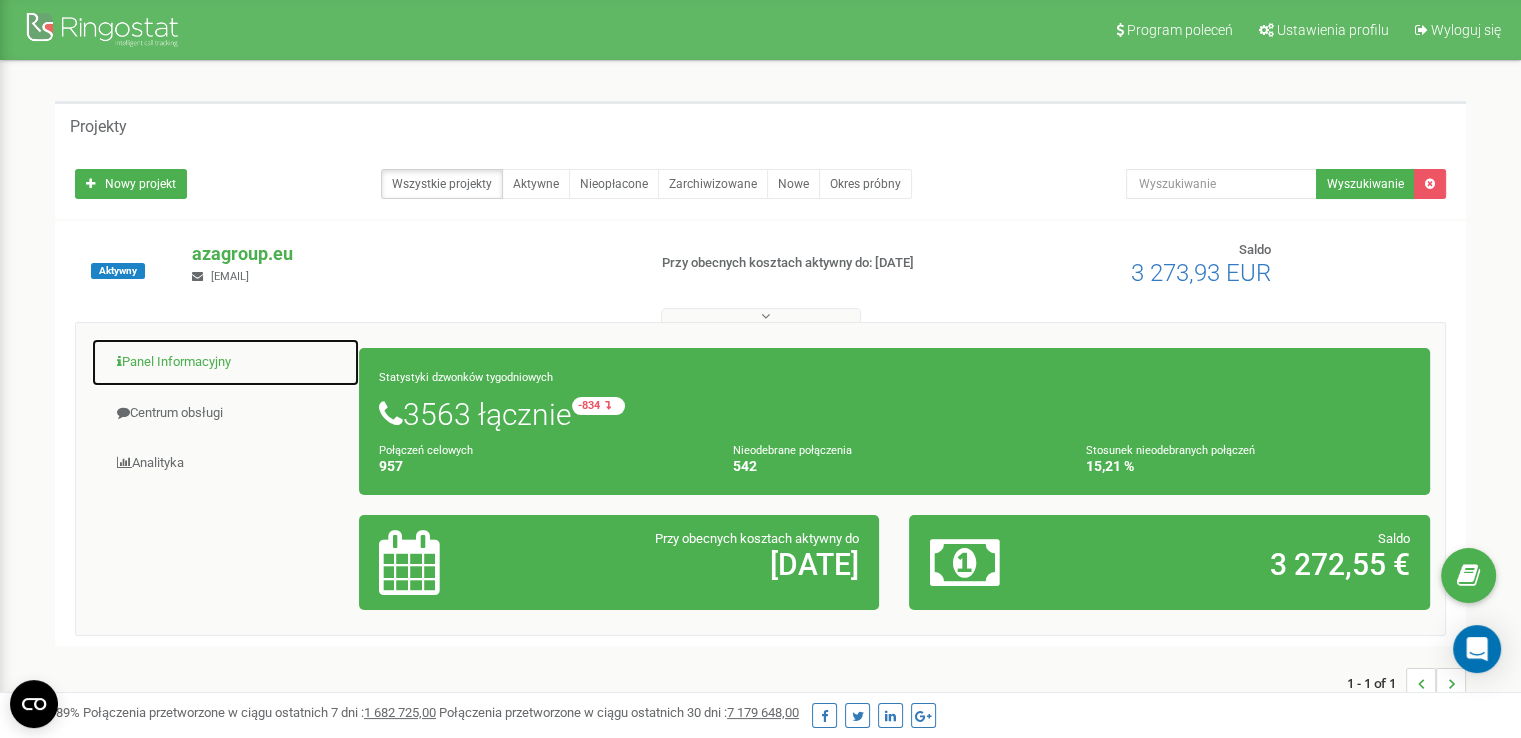 click on "Panel Informacyjny" at bounding box center (225, 362) 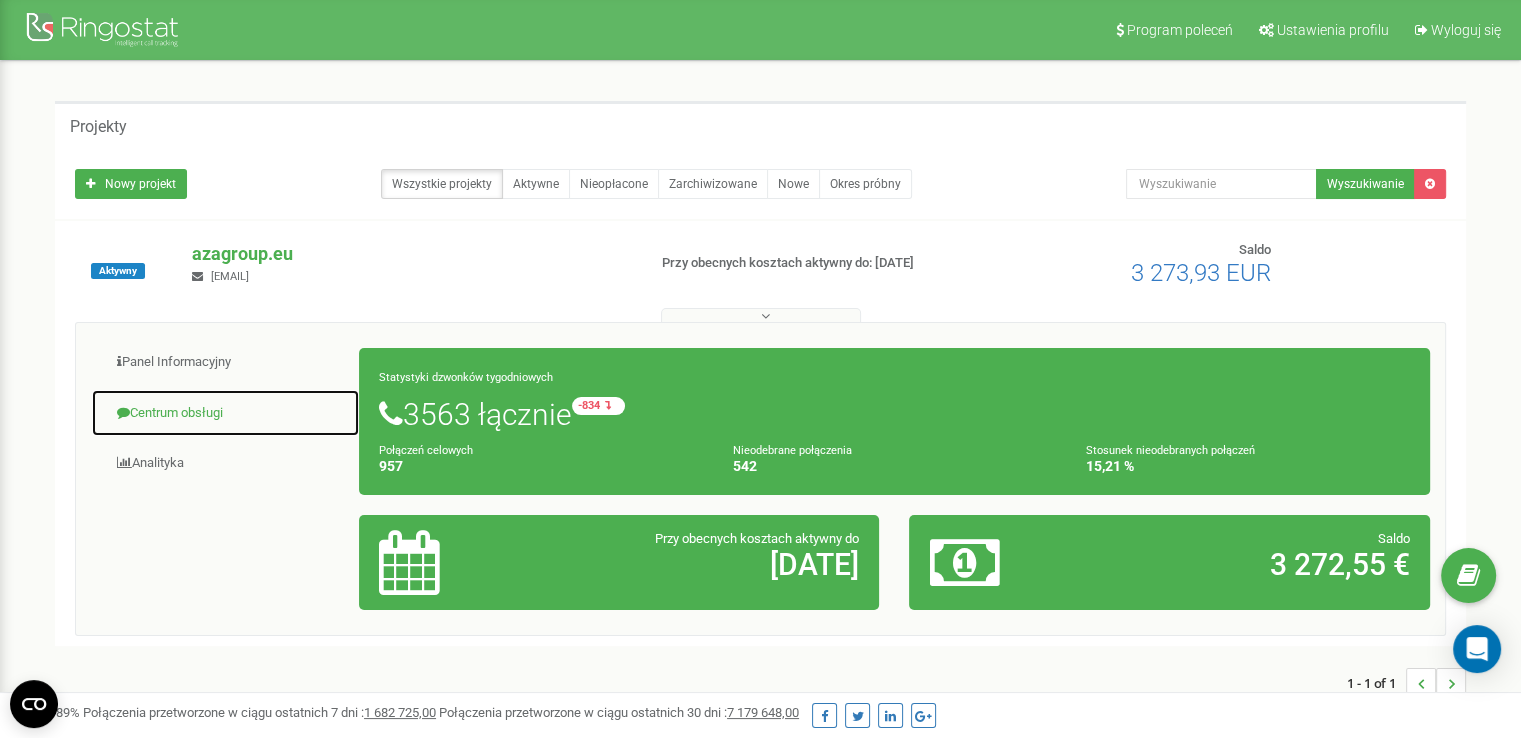 click on "Centrum obsługi" at bounding box center [225, 413] 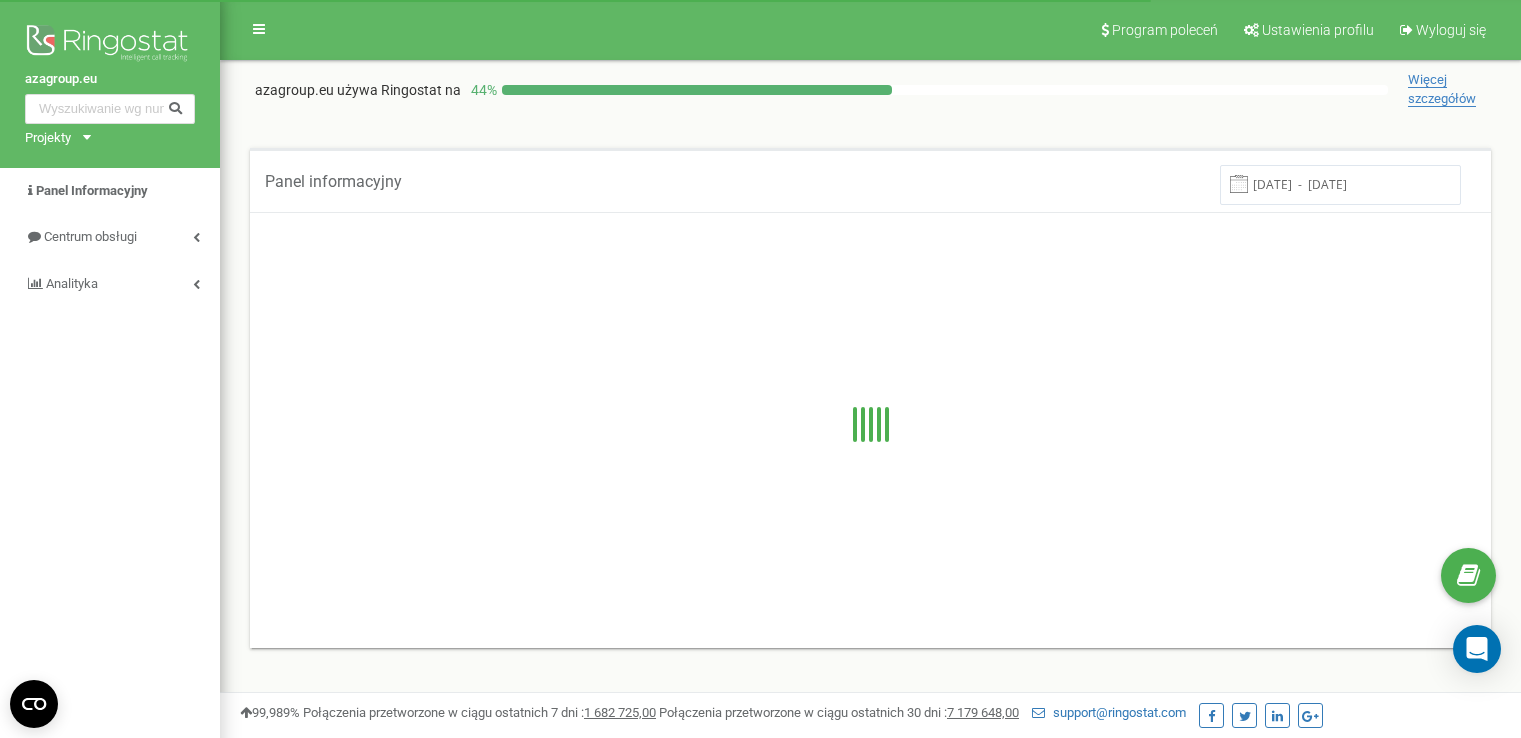 scroll, scrollTop: 0, scrollLeft: 0, axis: both 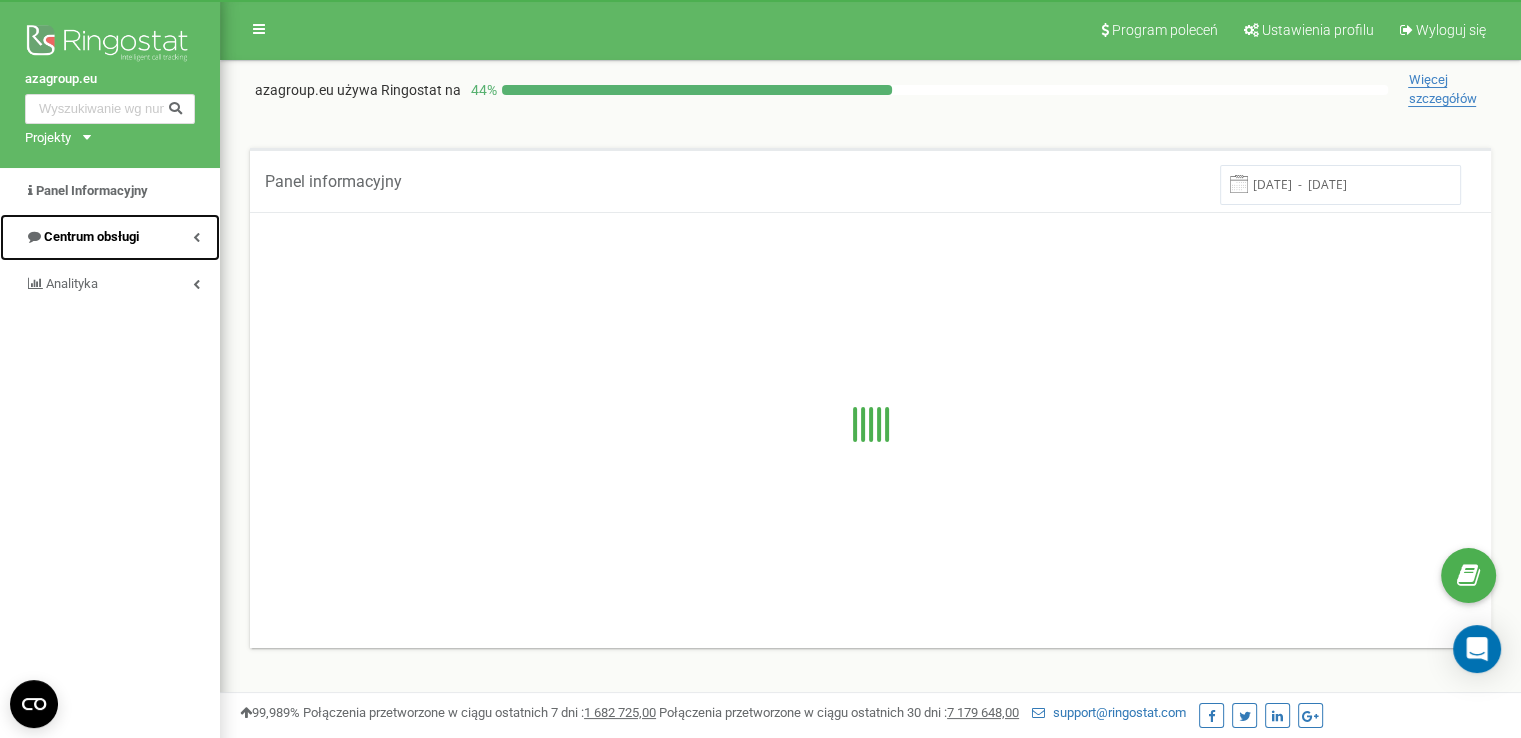 click on "Centrum obsługi" at bounding box center [91, 236] 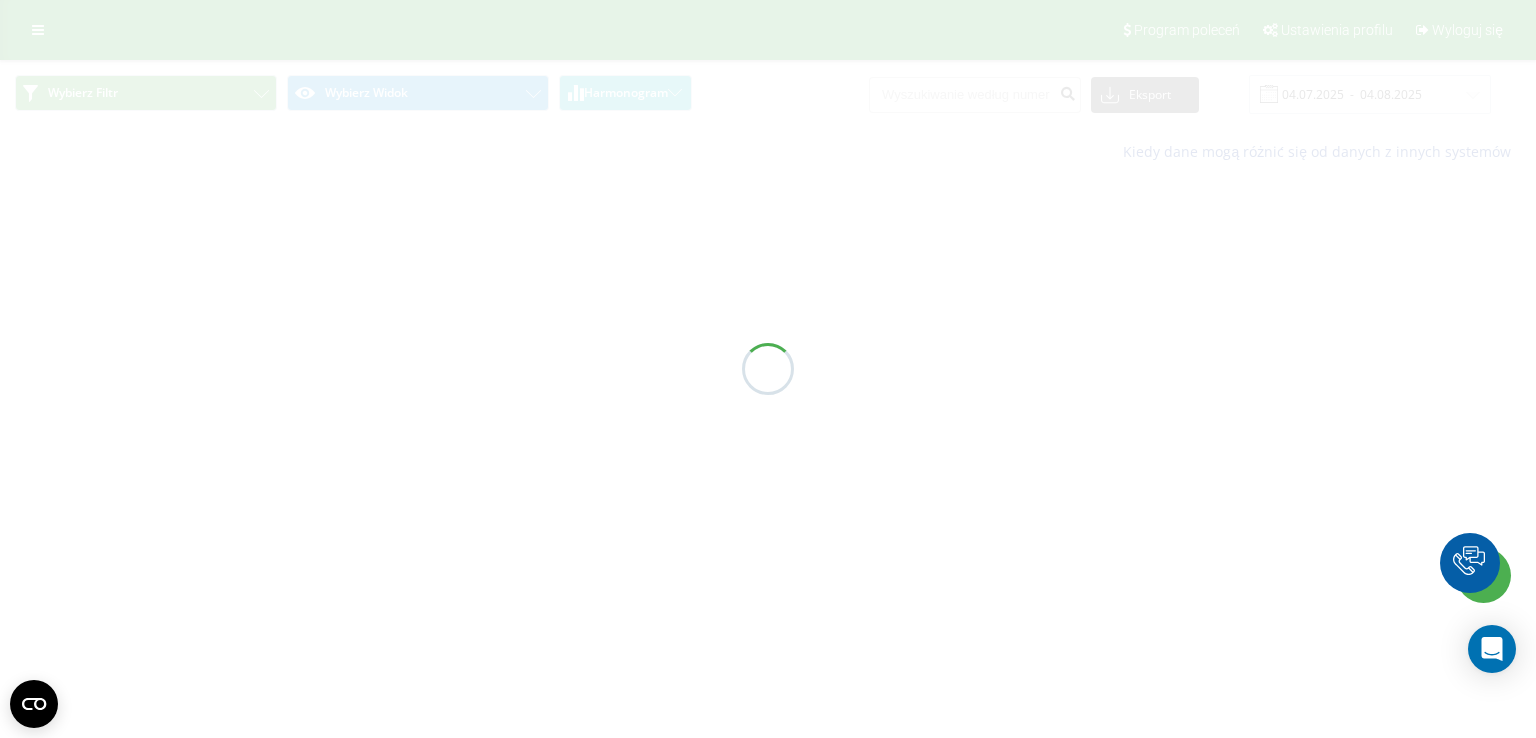 scroll, scrollTop: 0, scrollLeft: 0, axis: both 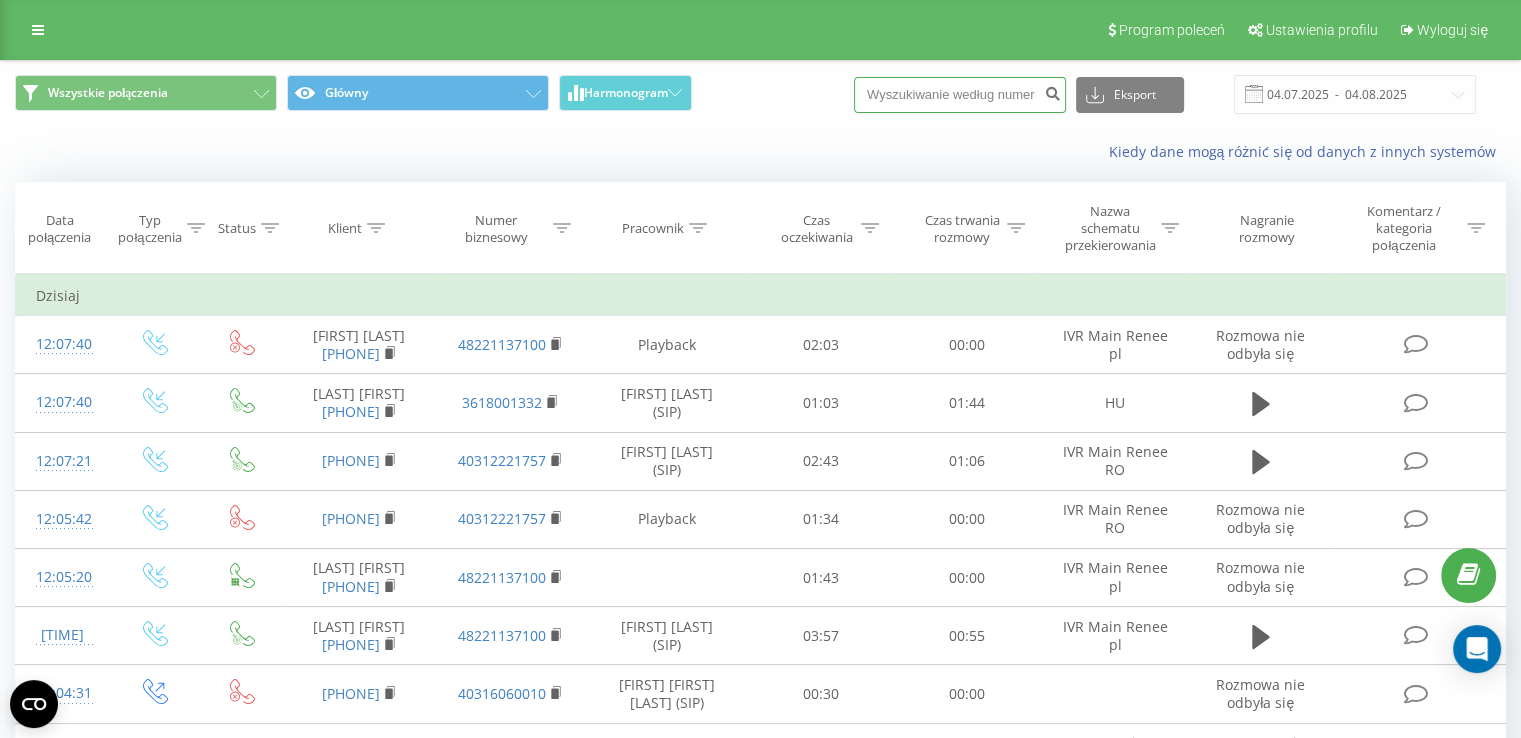 click at bounding box center (960, 95) 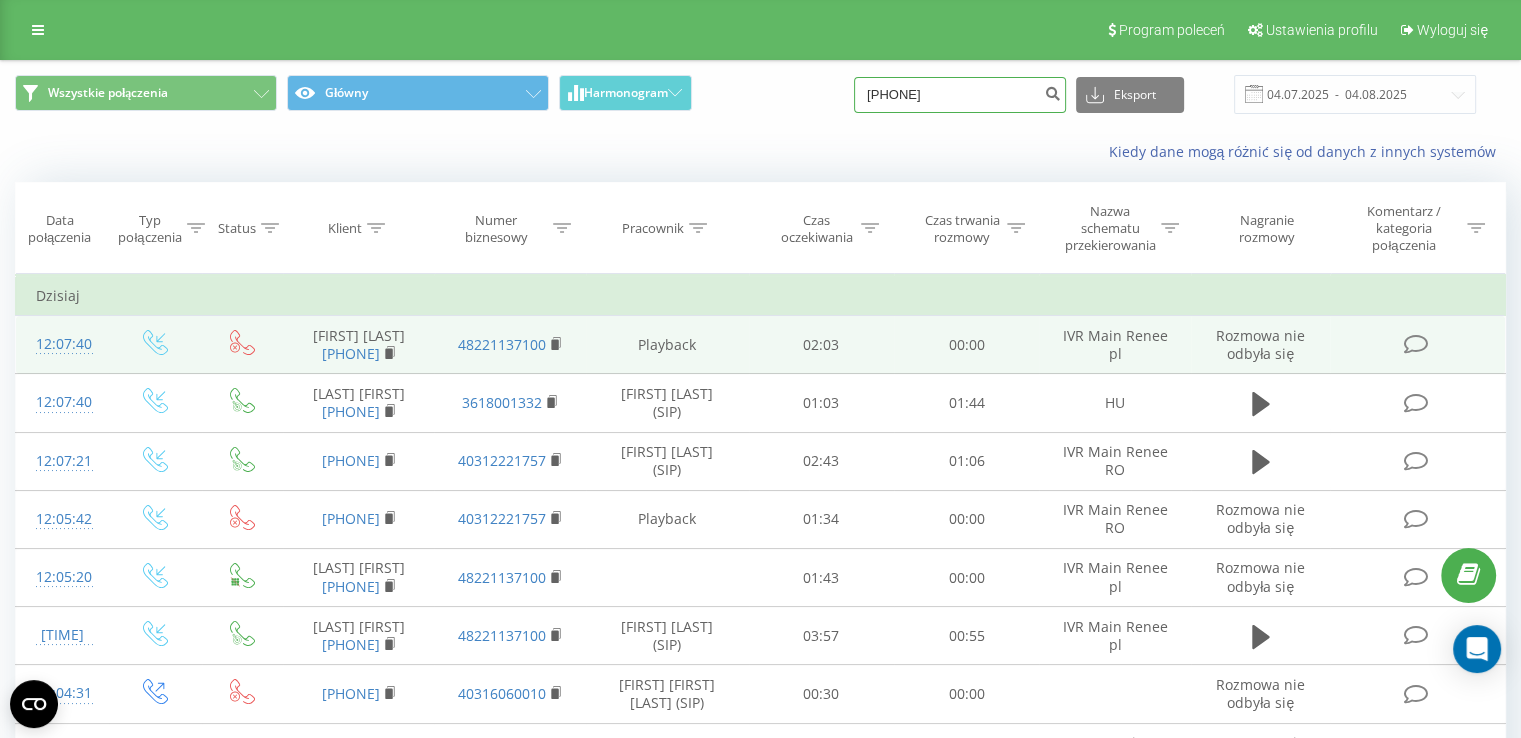 type on "0759120325" 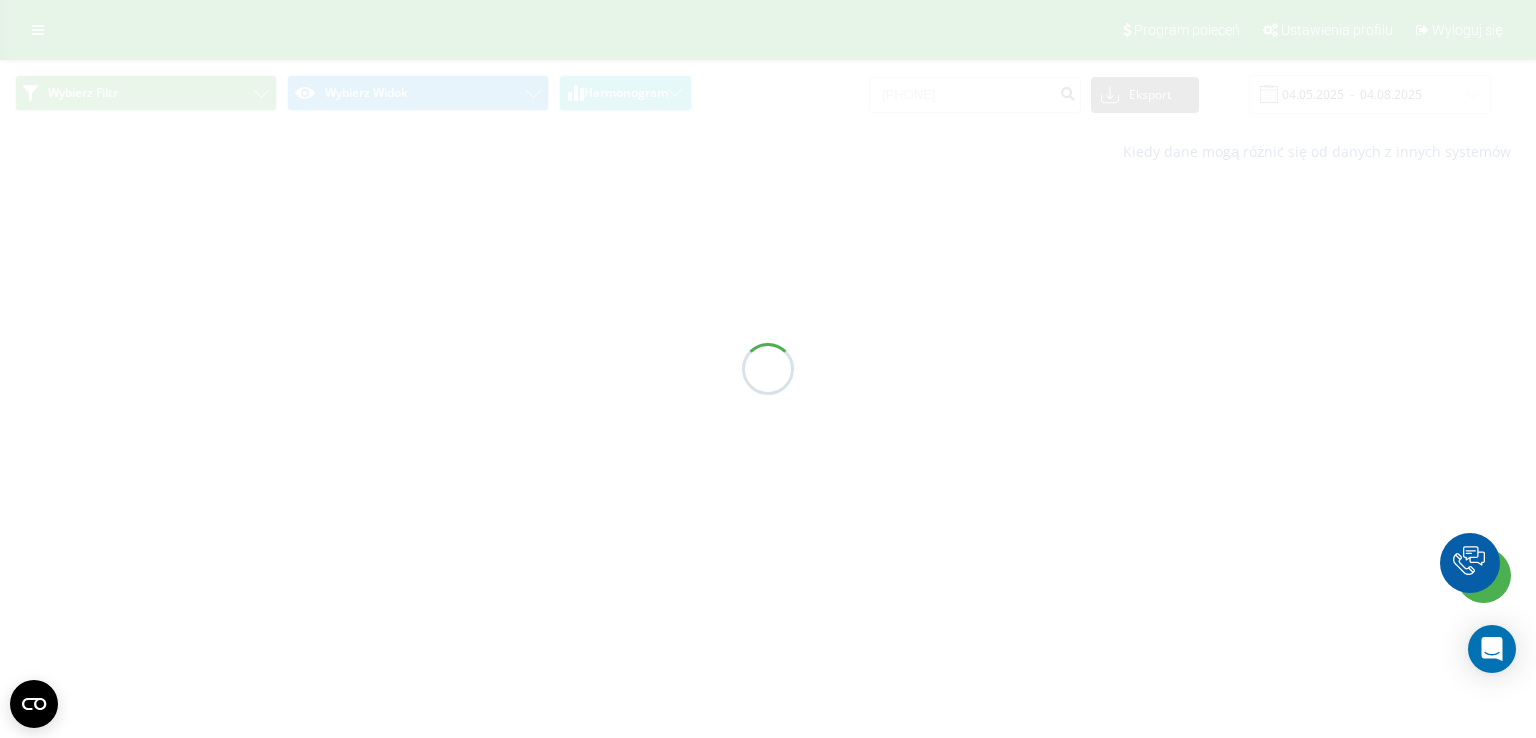 scroll, scrollTop: 0, scrollLeft: 0, axis: both 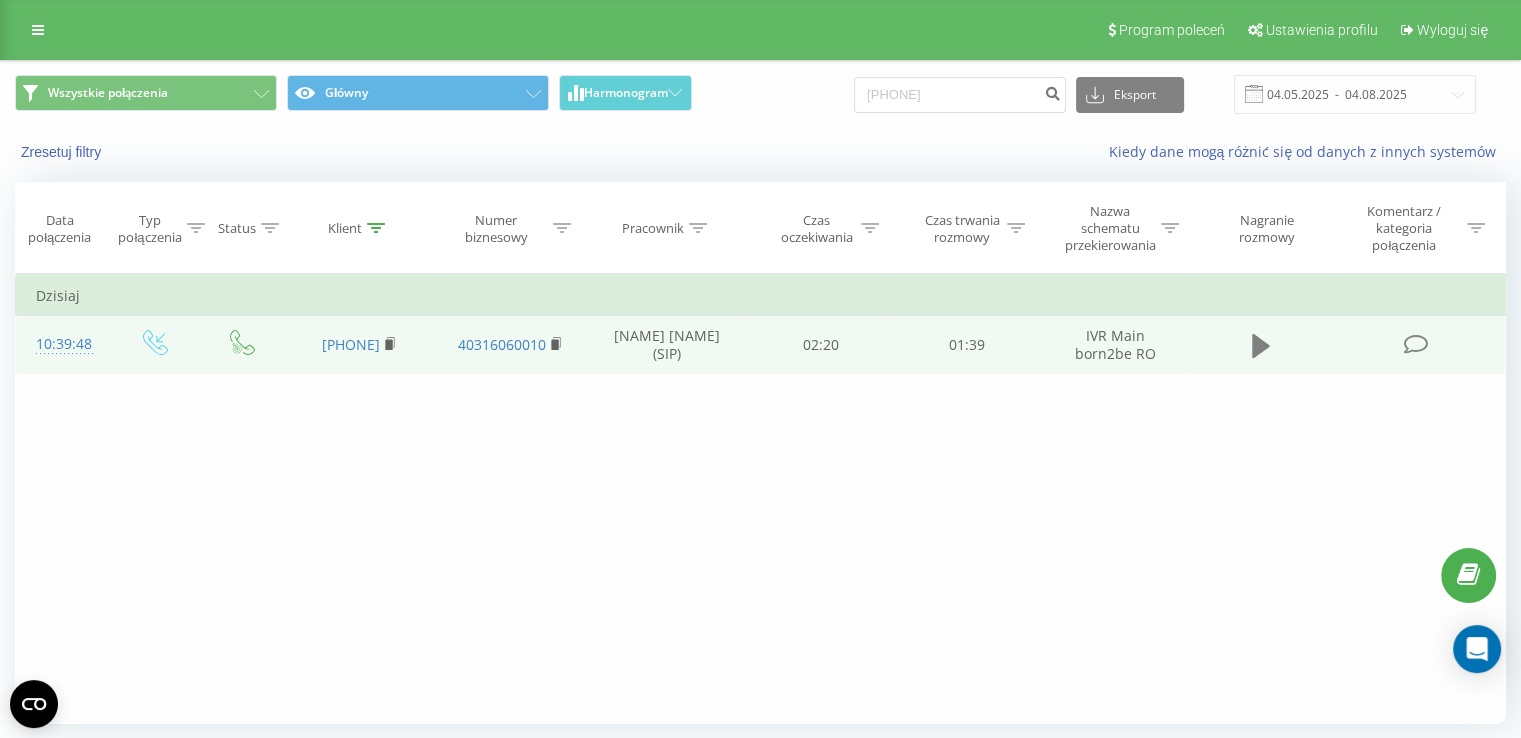 click 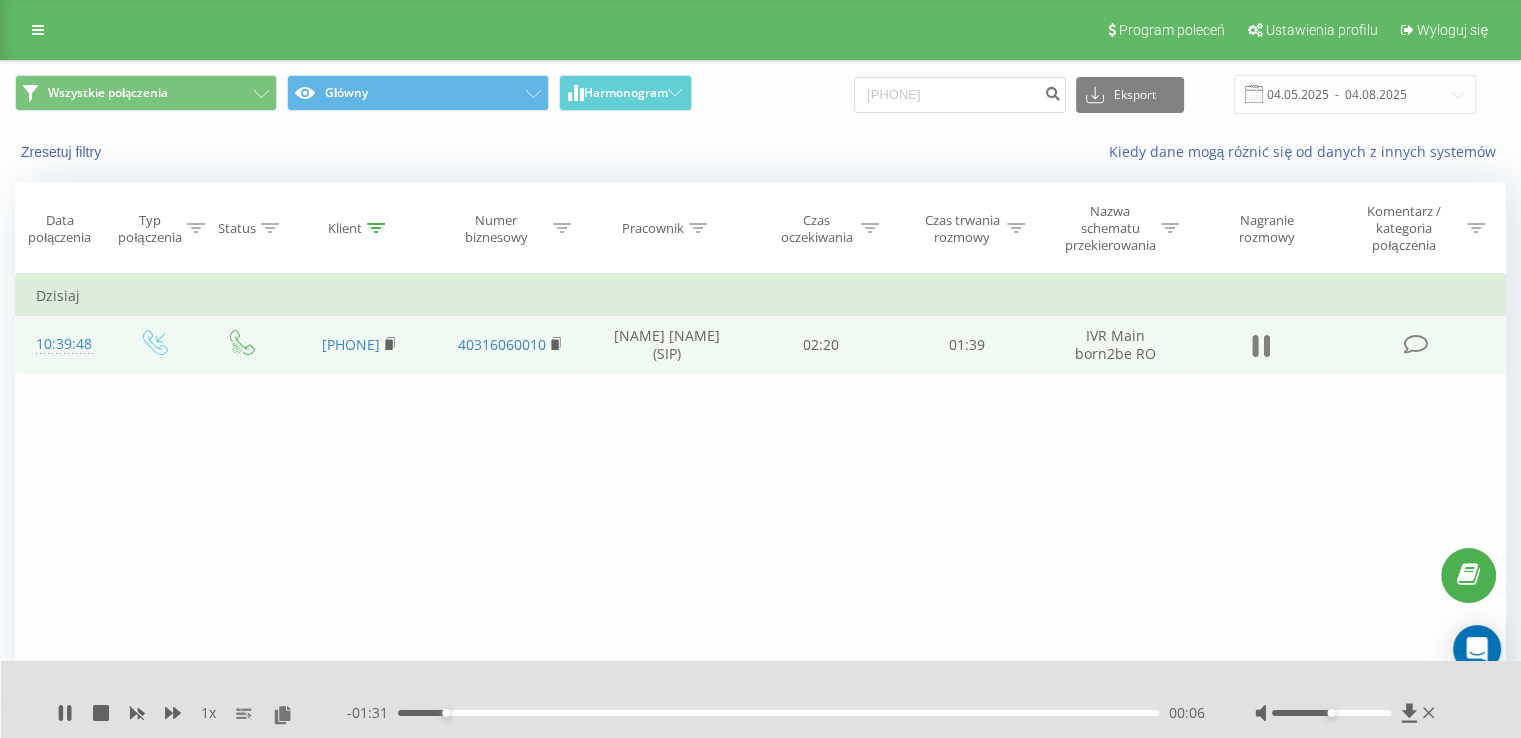 click 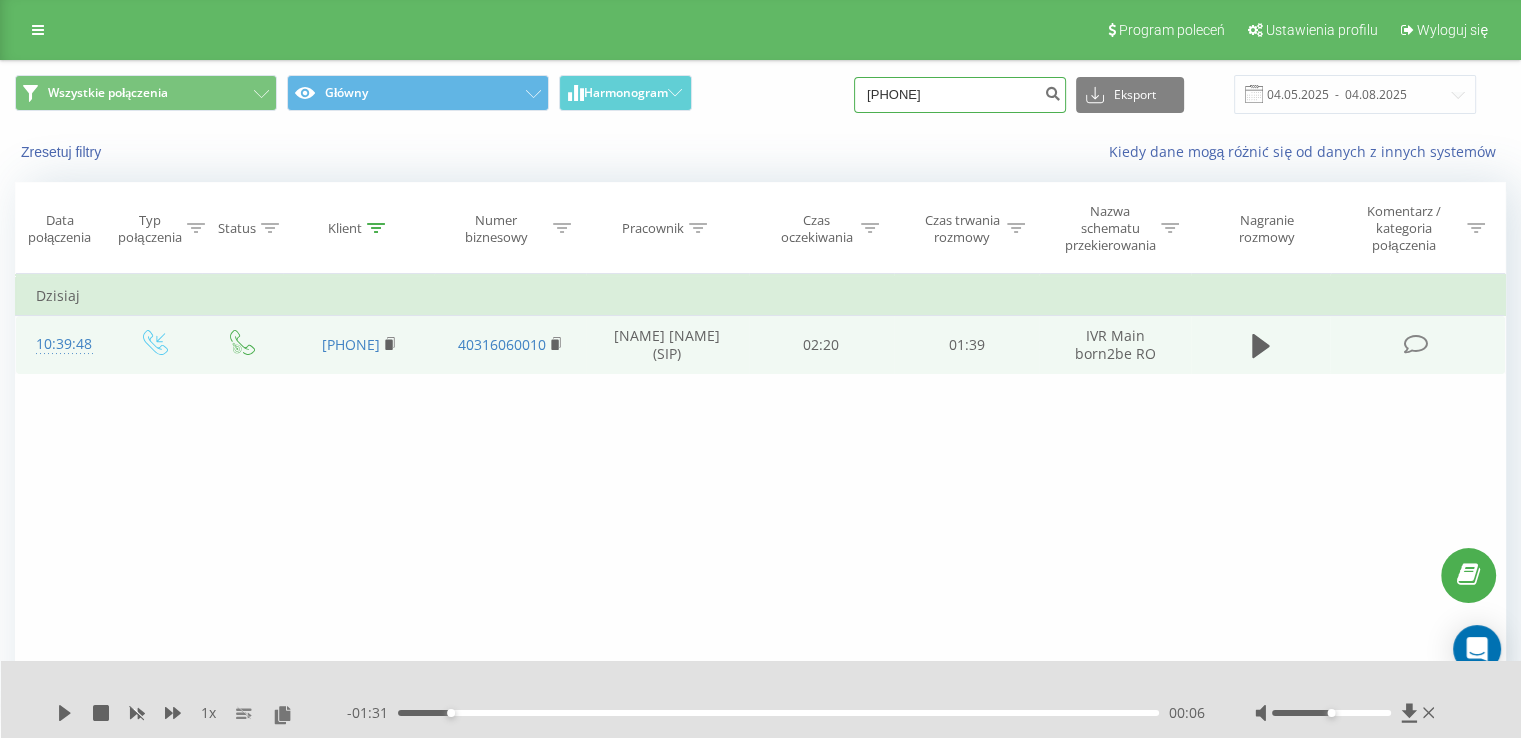 click on "[PHONE]" at bounding box center (960, 95) 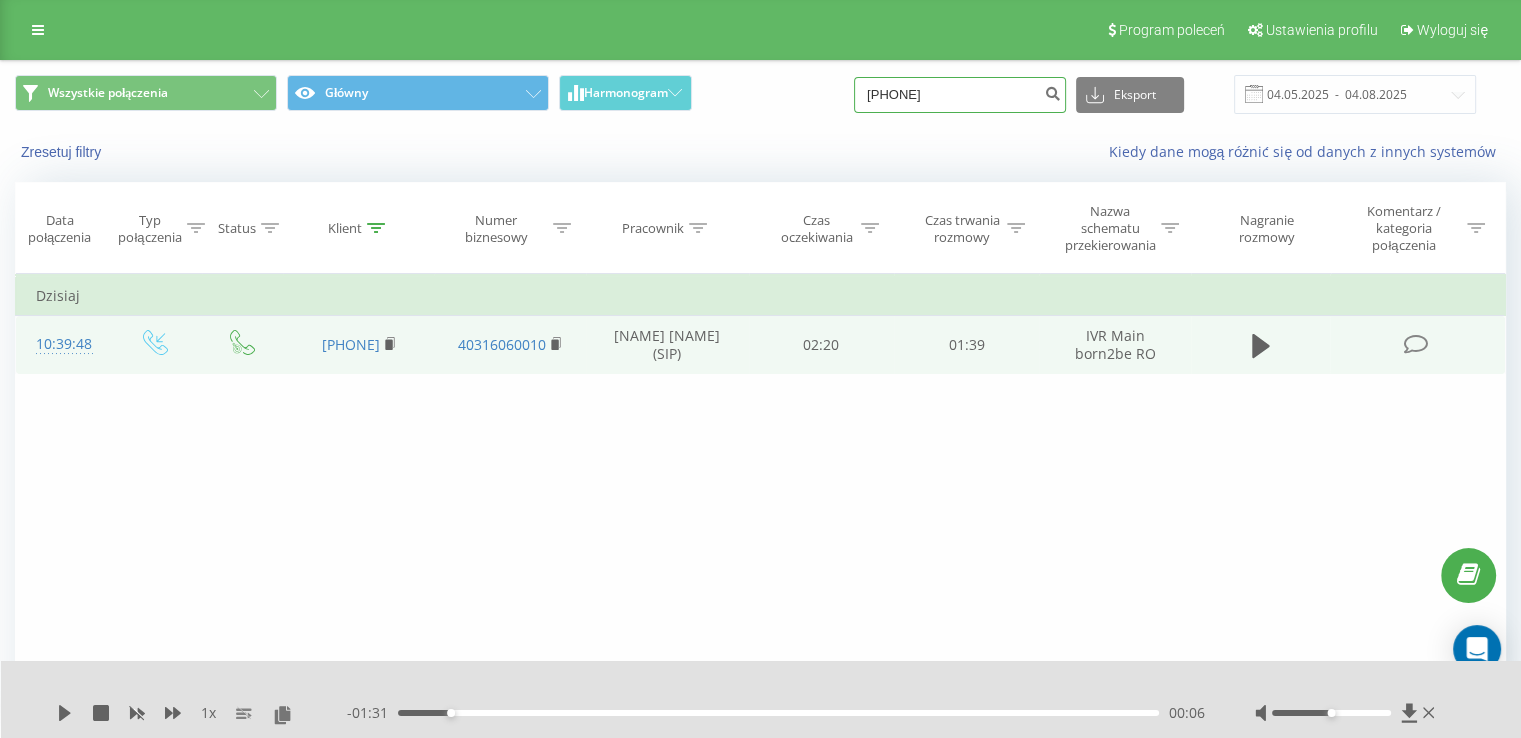type on "[PHONE]" 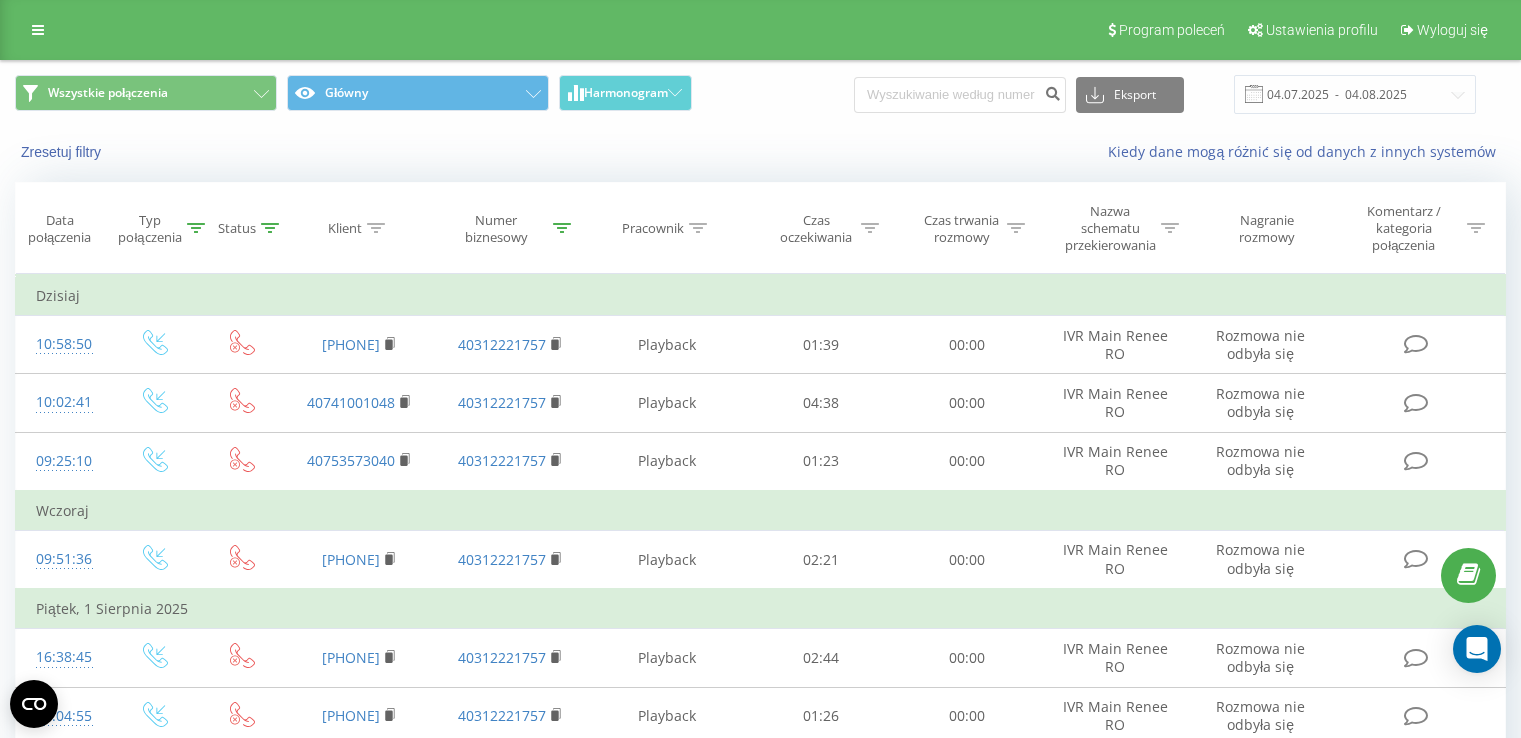 scroll, scrollTop: 0, scrollLeft: 0, axis: both 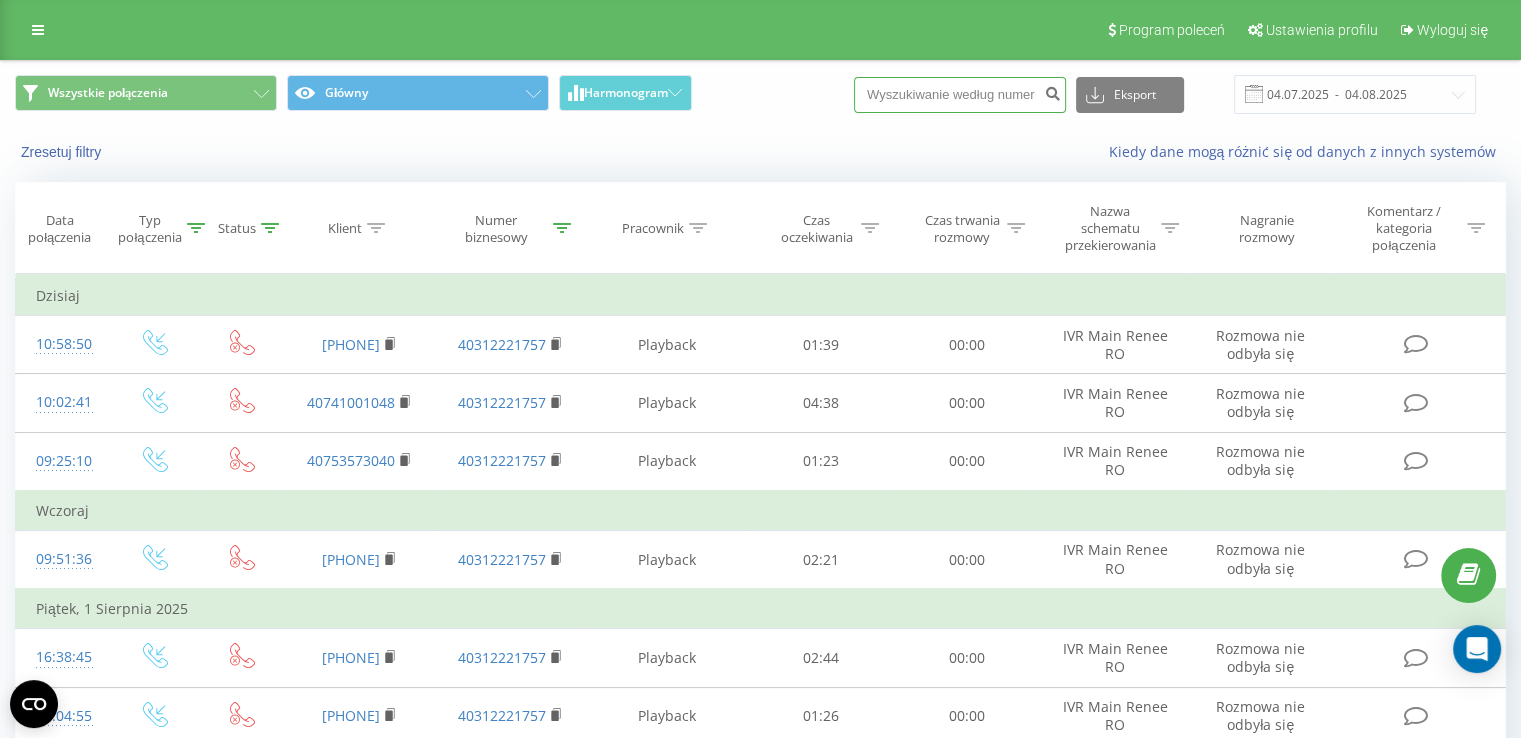 click at bounding box center [960, 95] 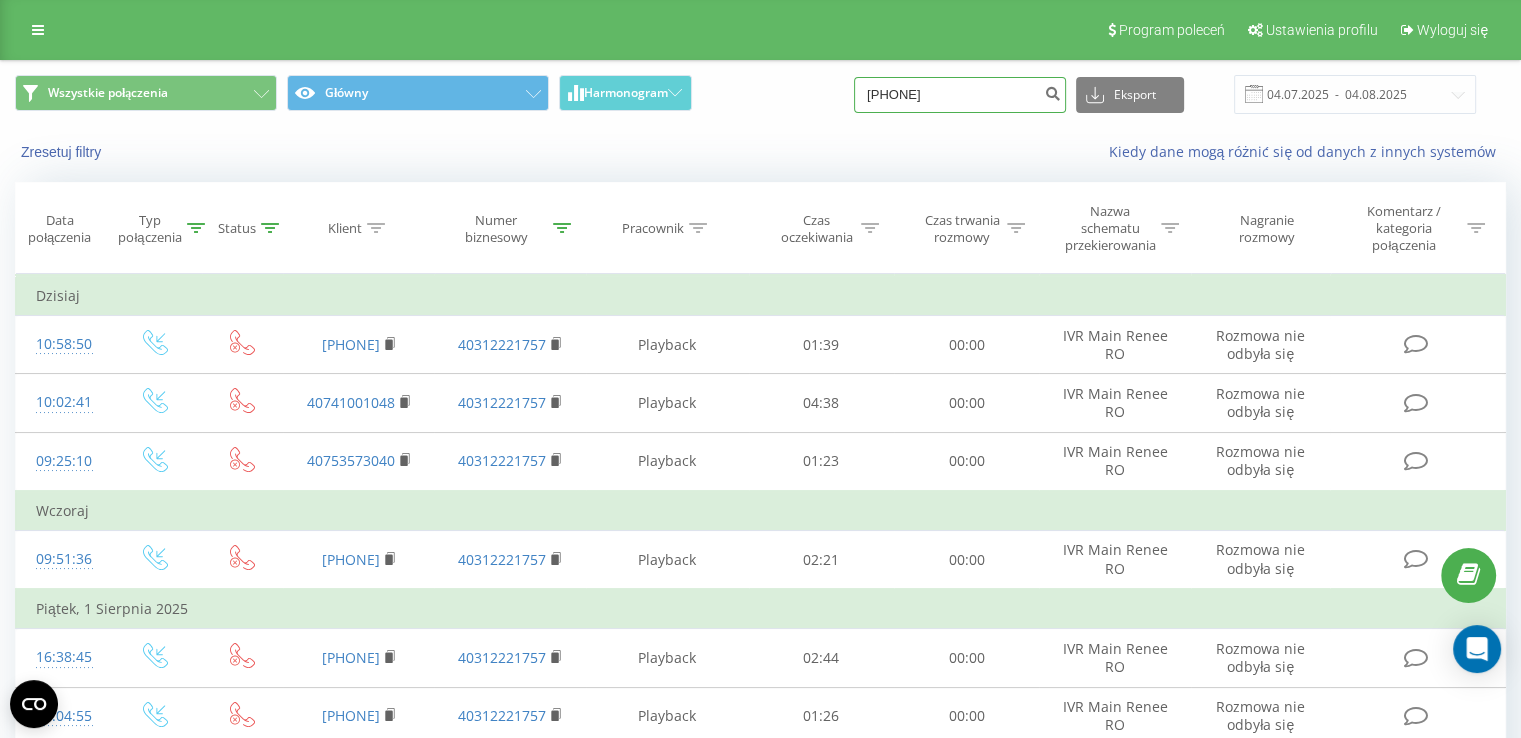 type on "0744194530" 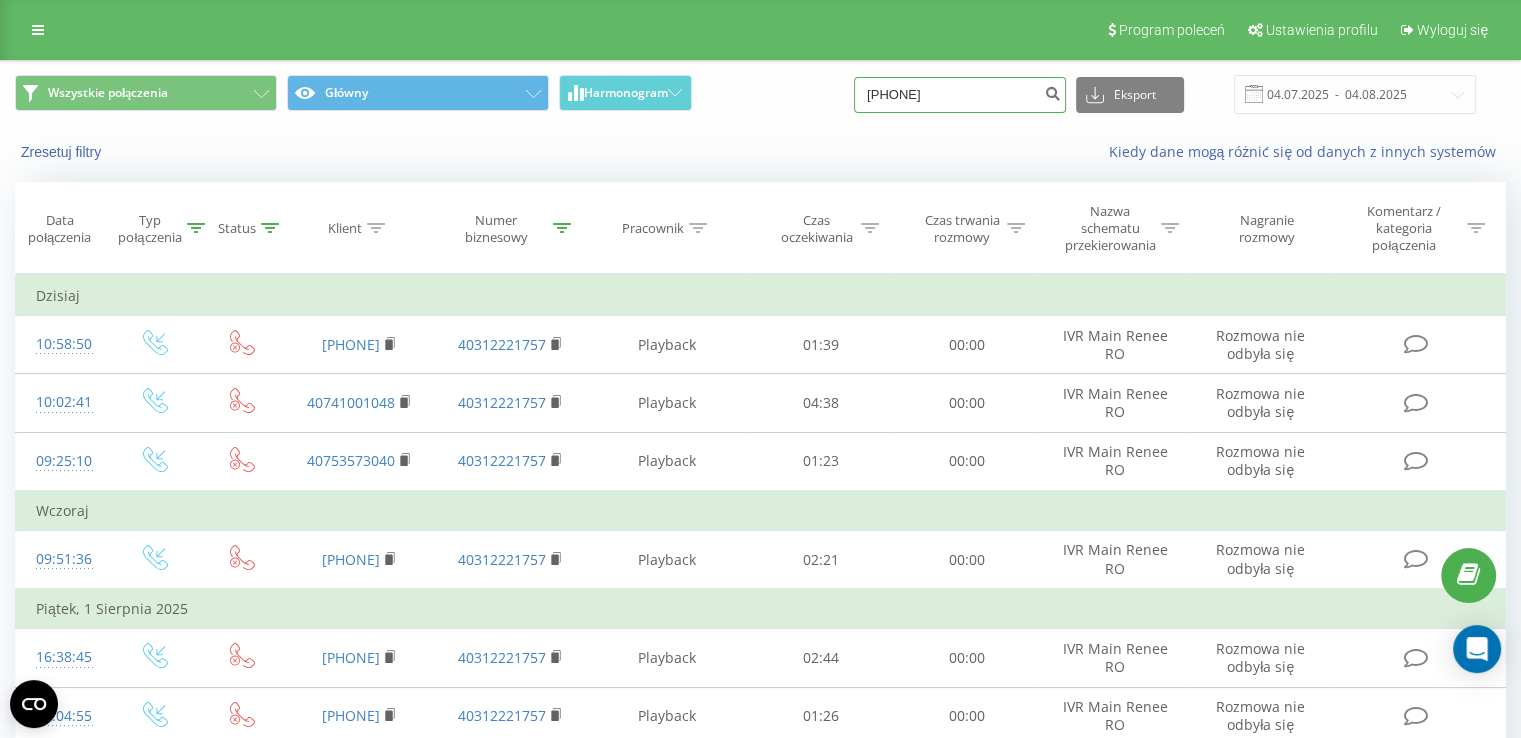 click on "0744194530" at bounding box center (960, 95) 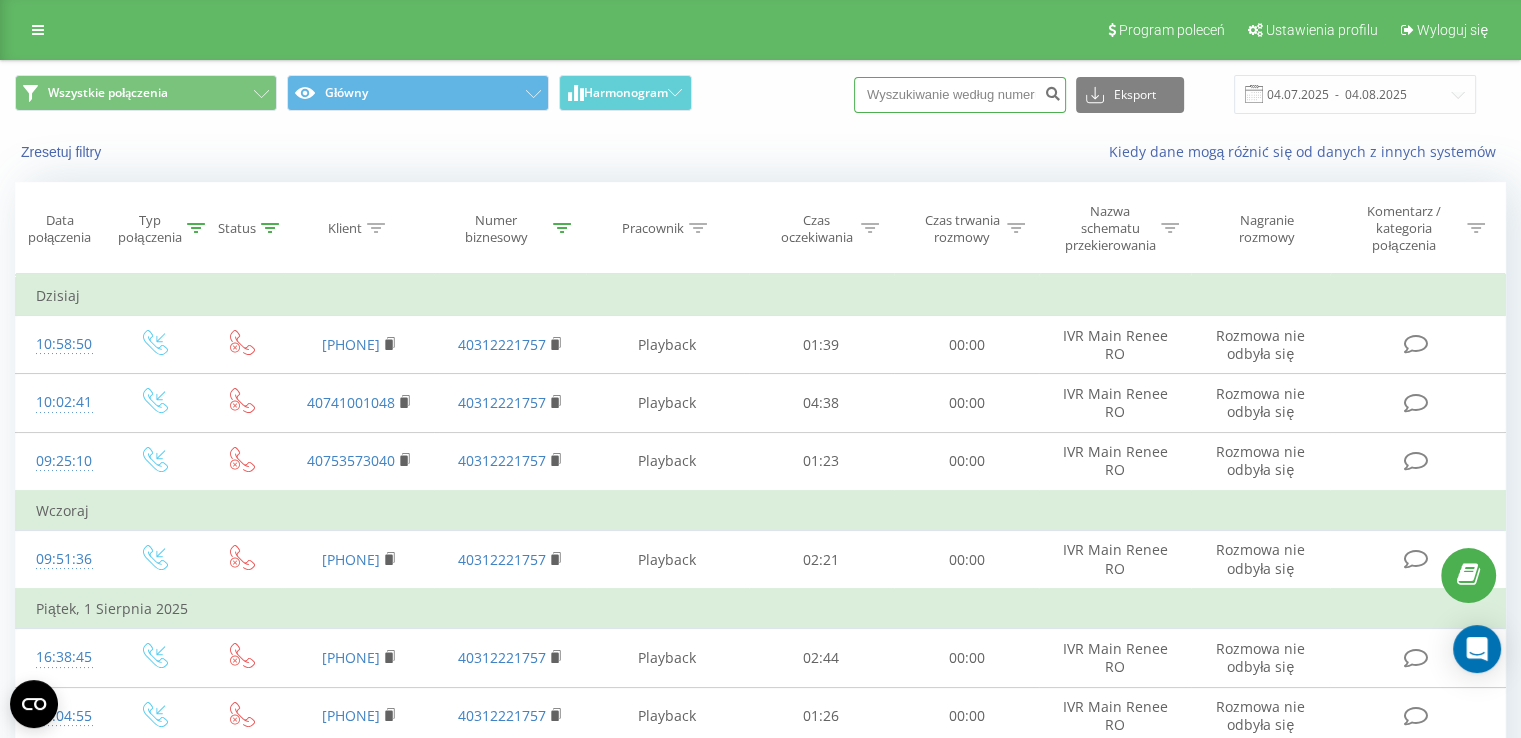 type 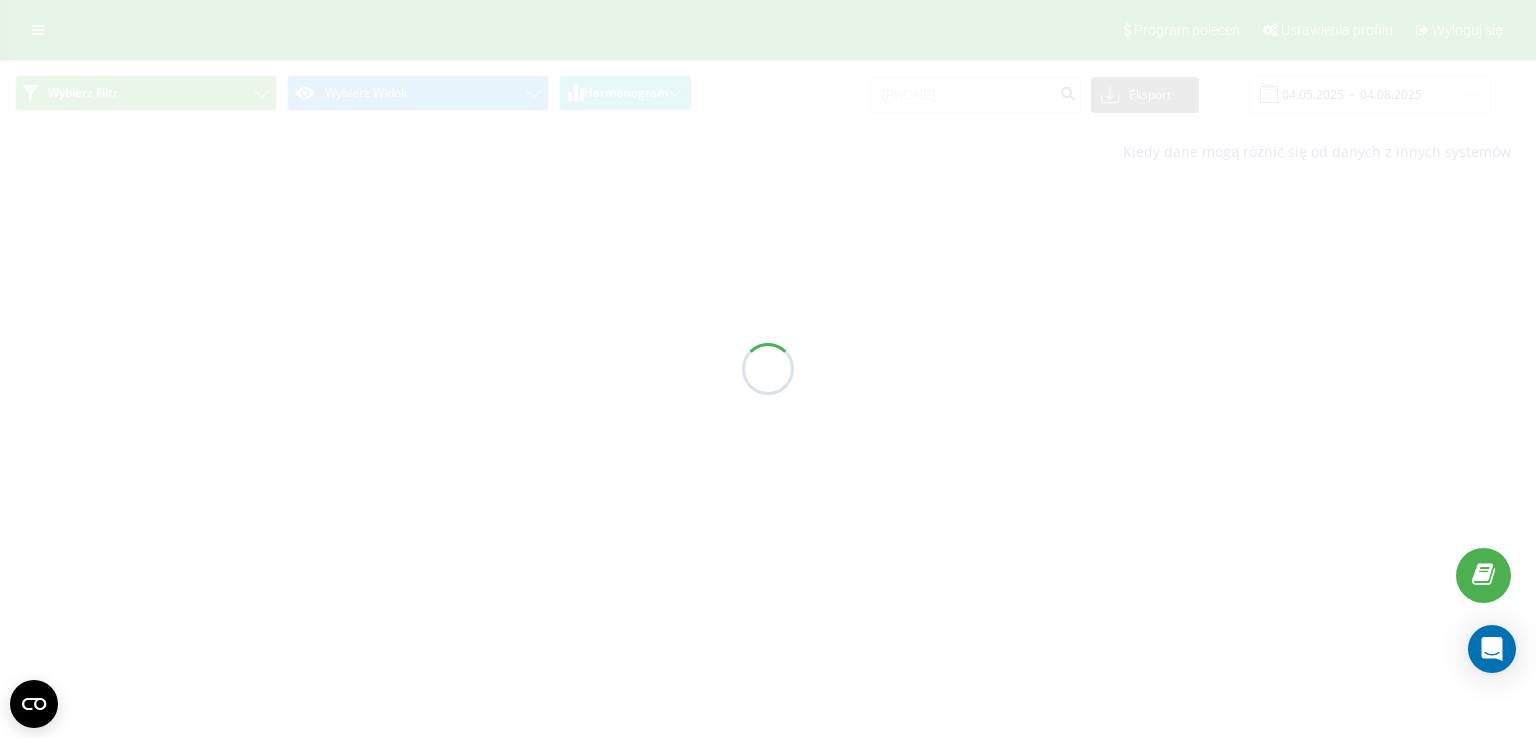 scroll, scrollTop: 0, scrollLeft: 0, axis: both 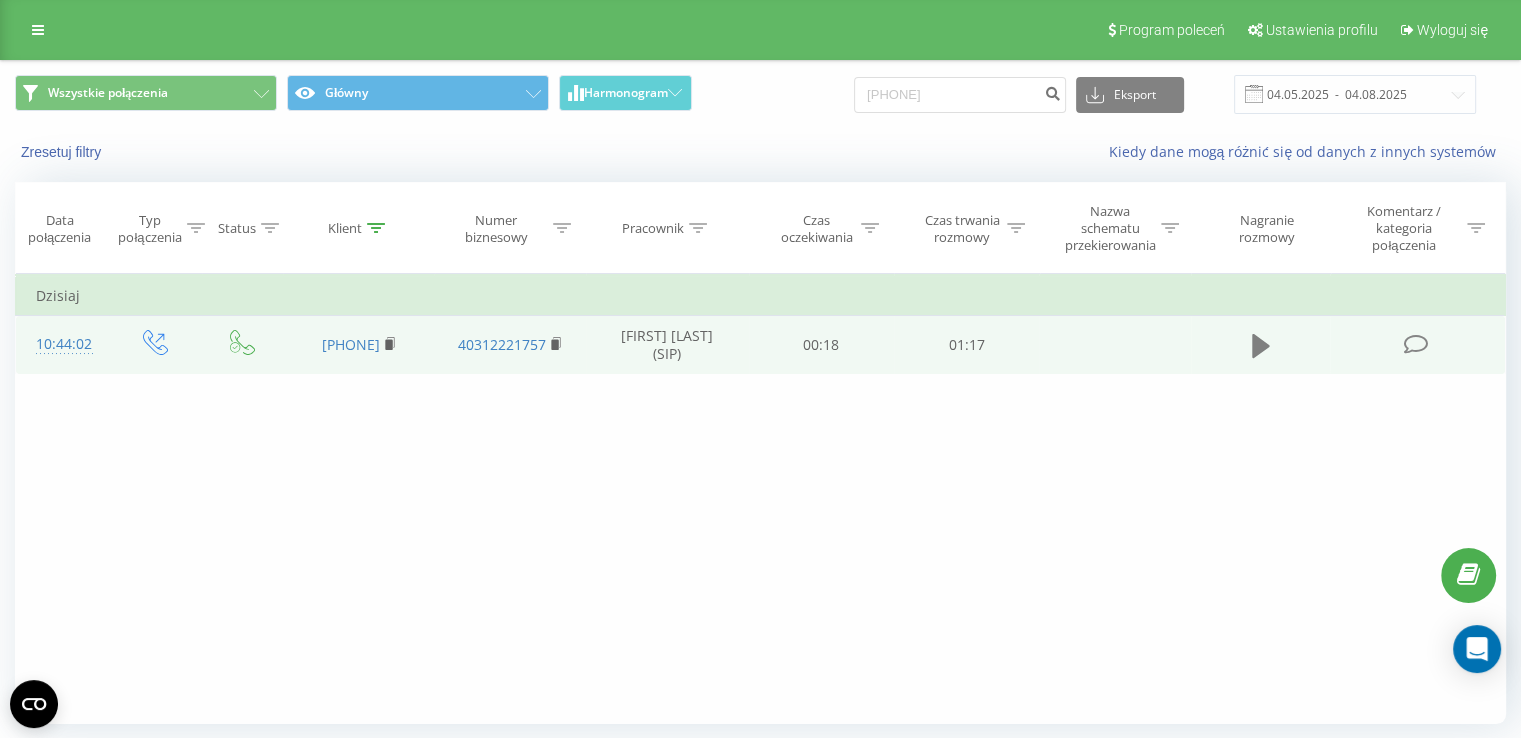 click 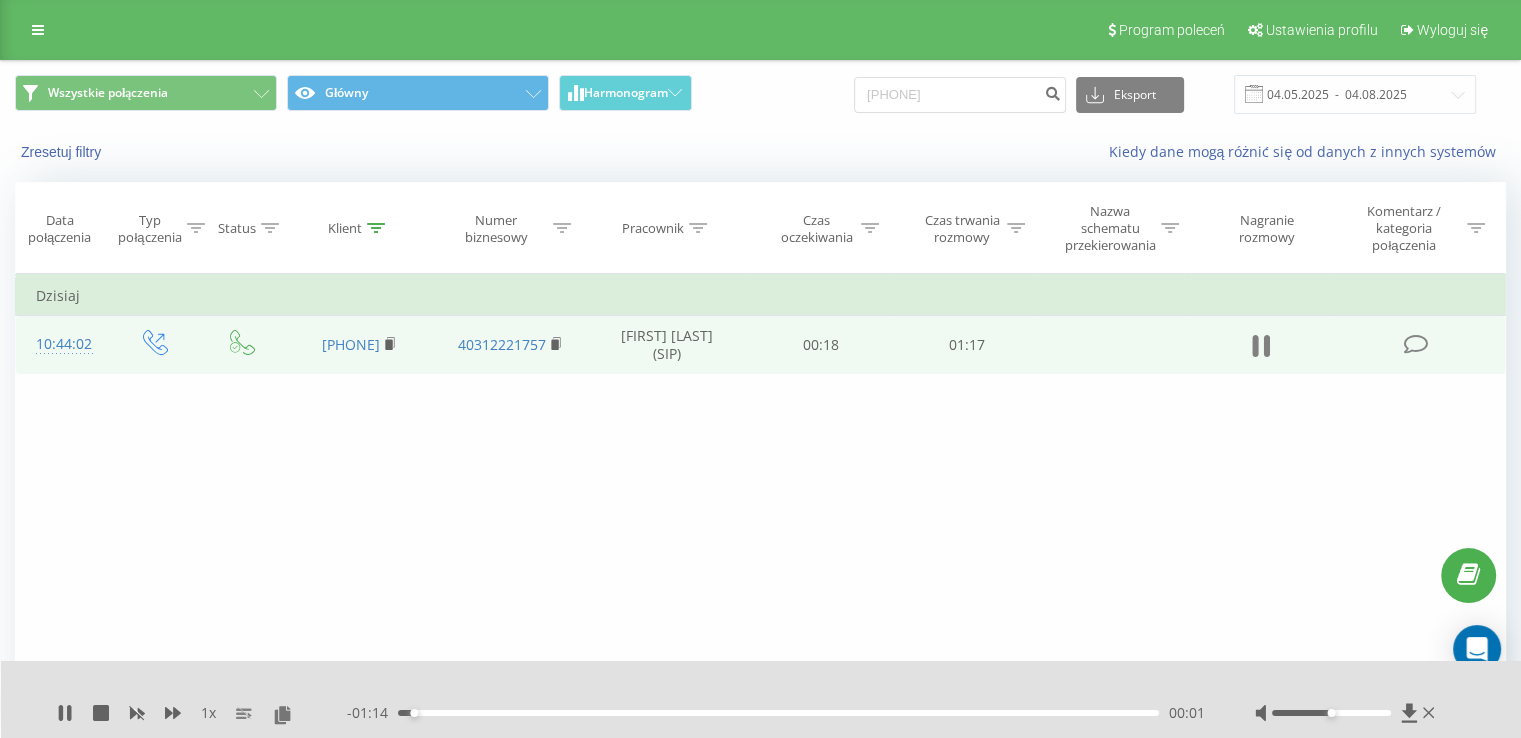 click 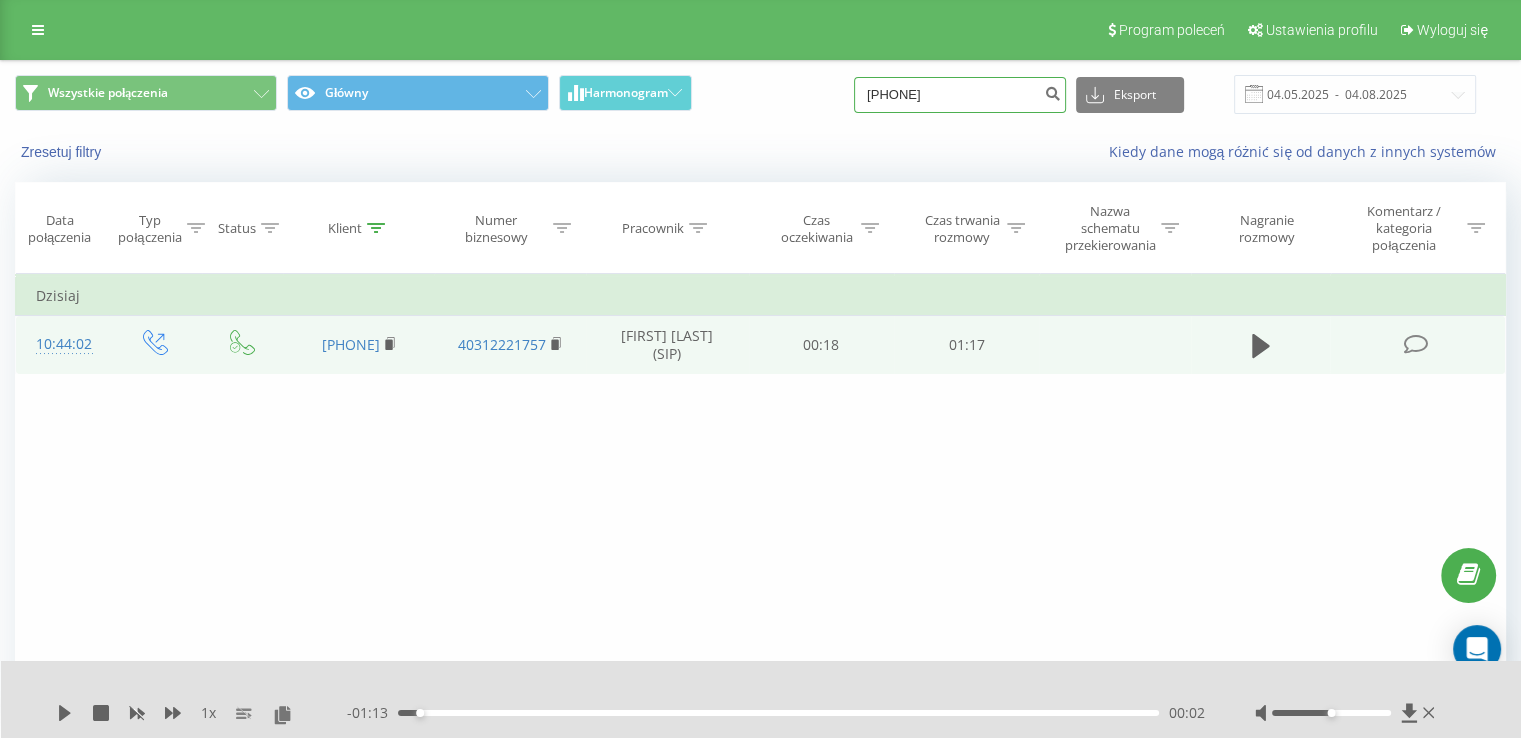 drag, startPoint x: 1014, startPoint y: 105, endPoint x: 866, endPoint y: 103, distance: 148.01352 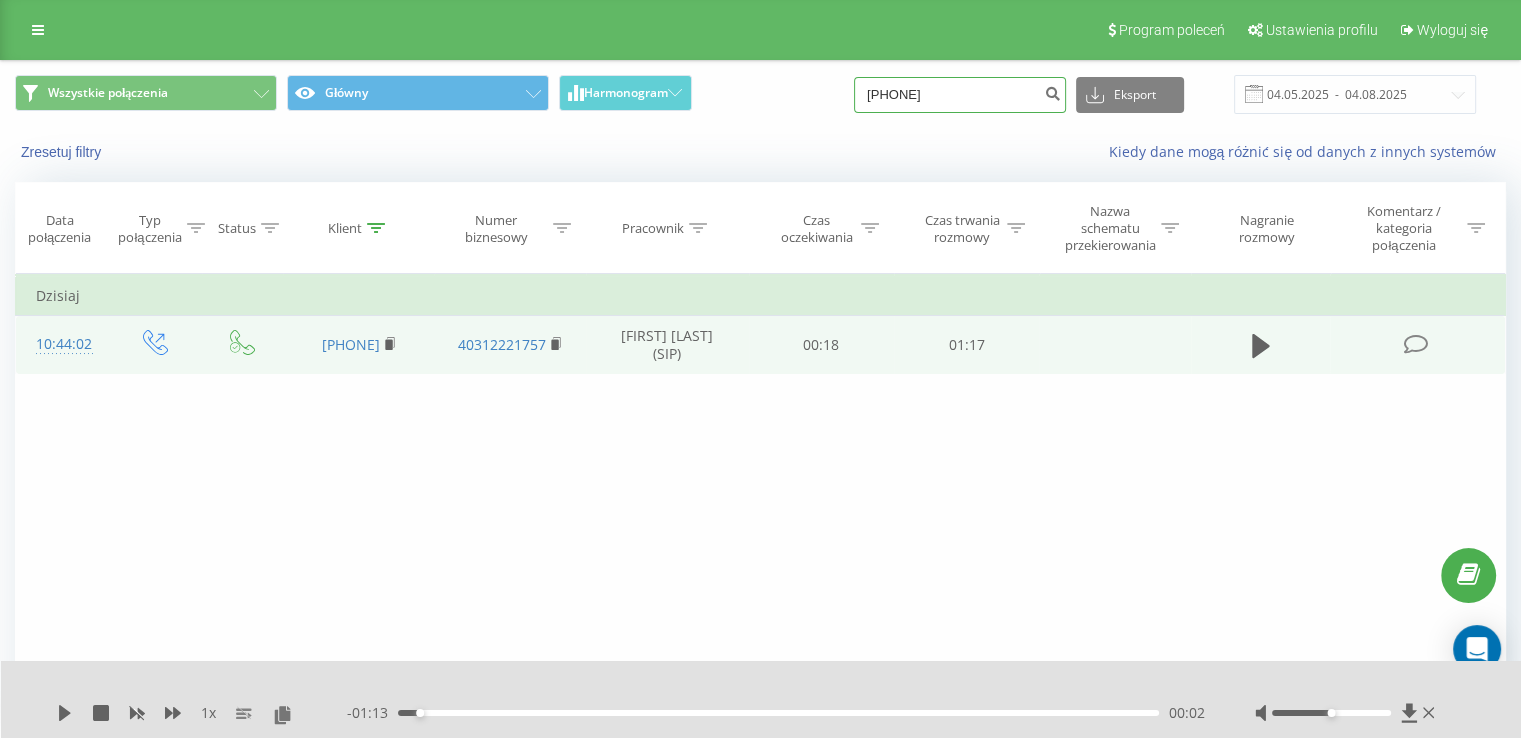 type on "0749353458" 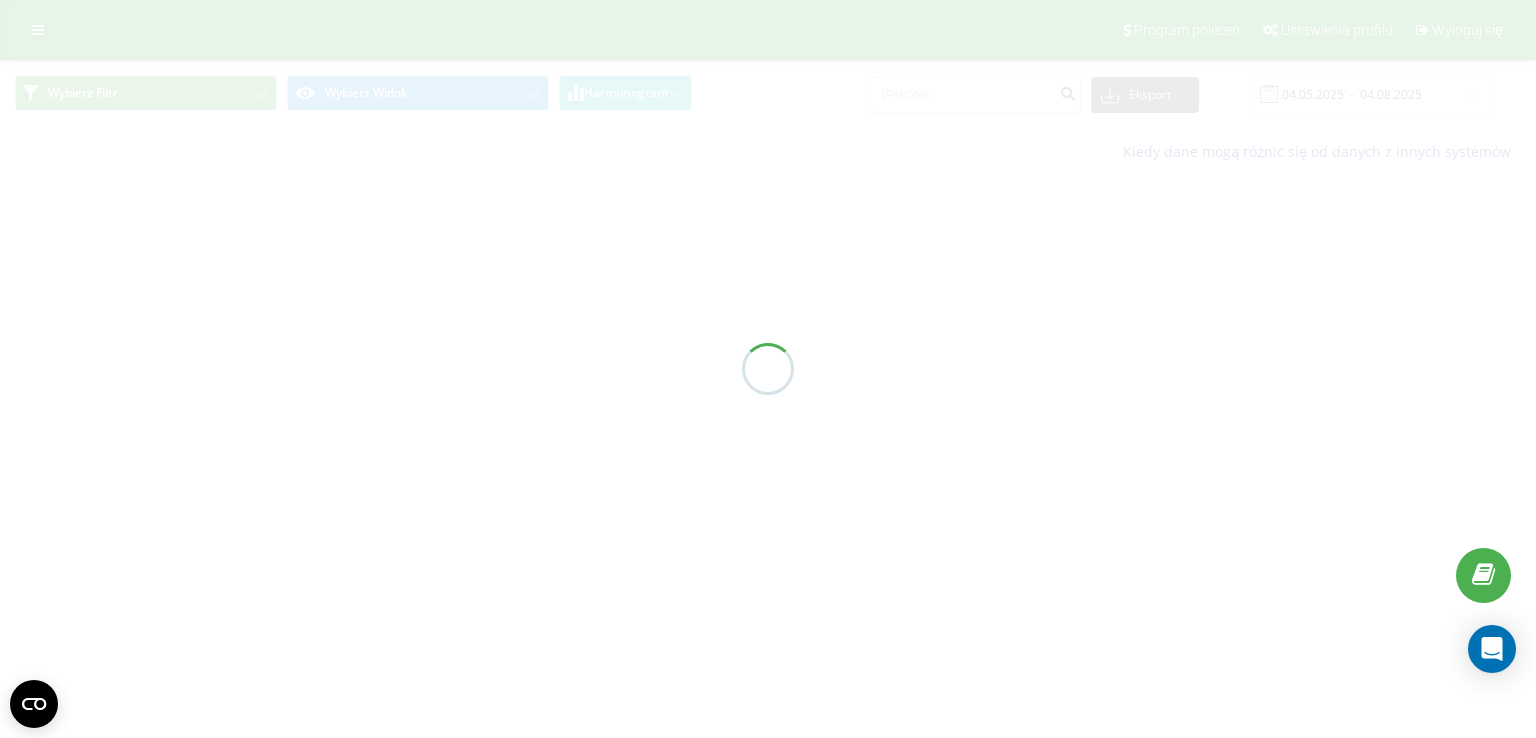 scroll, scrollTop: 0, scrollLeft: 0, axis: both 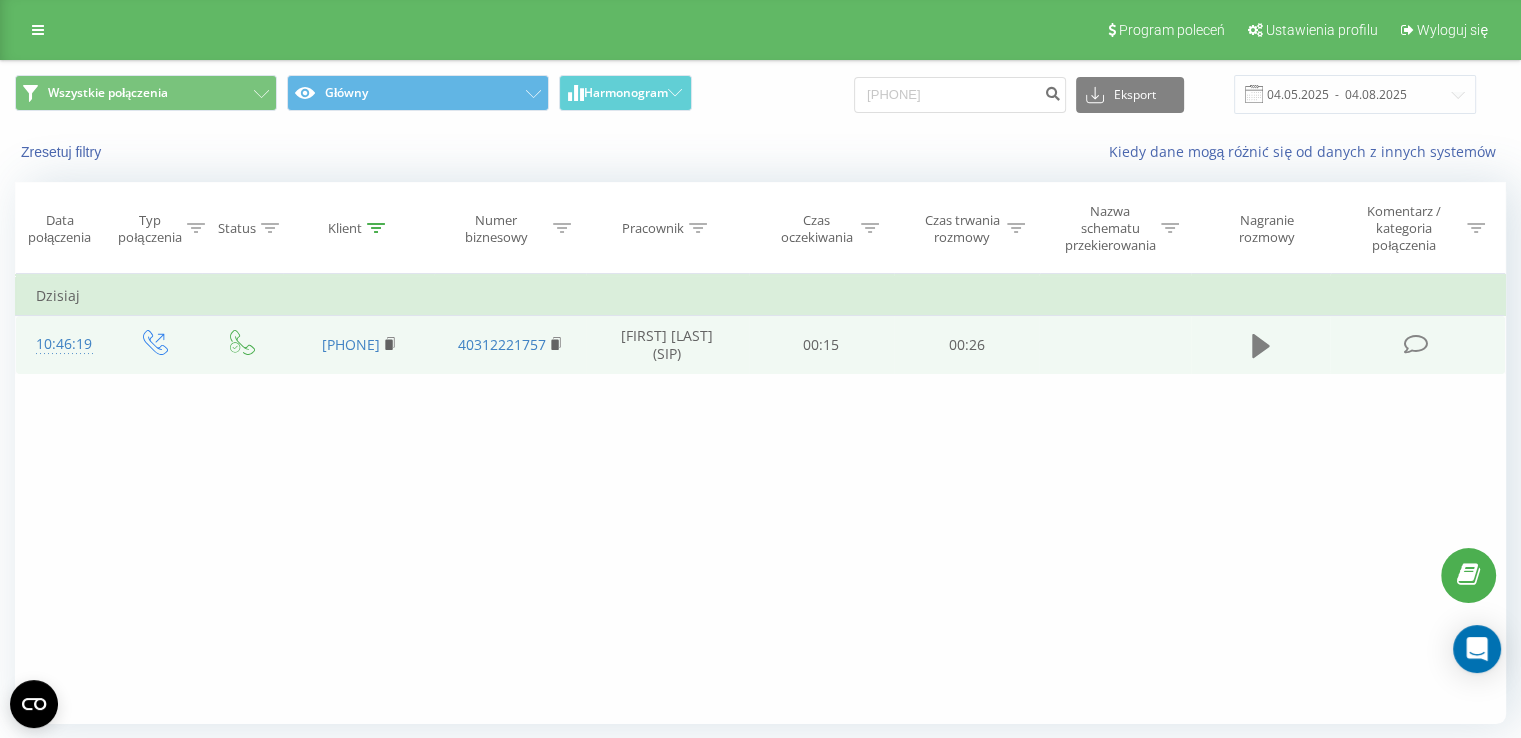 click 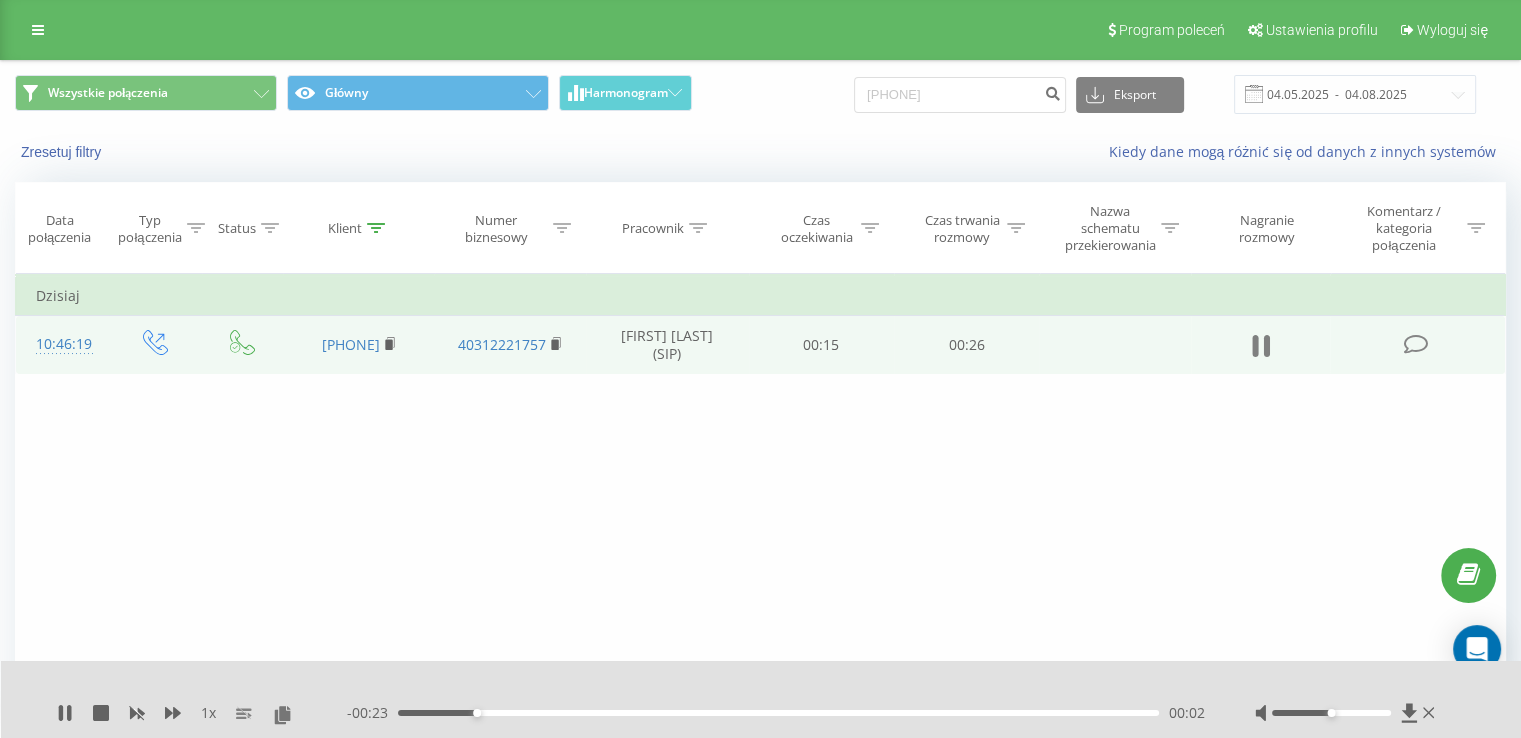 click 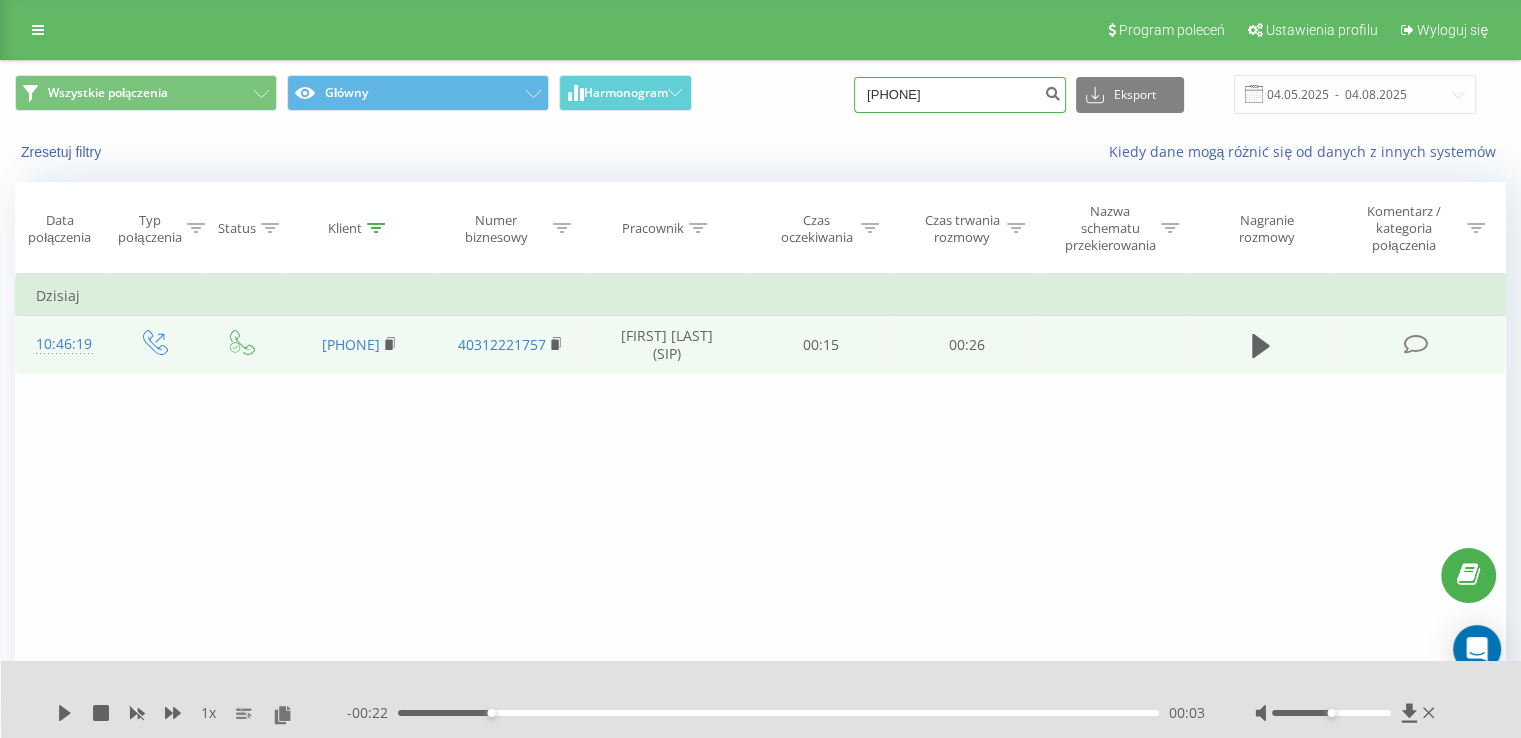 drag, startPoint x: 984, startPoint y: 95, endPoint x: 836, endPoint y: 117, distance: 149.6262 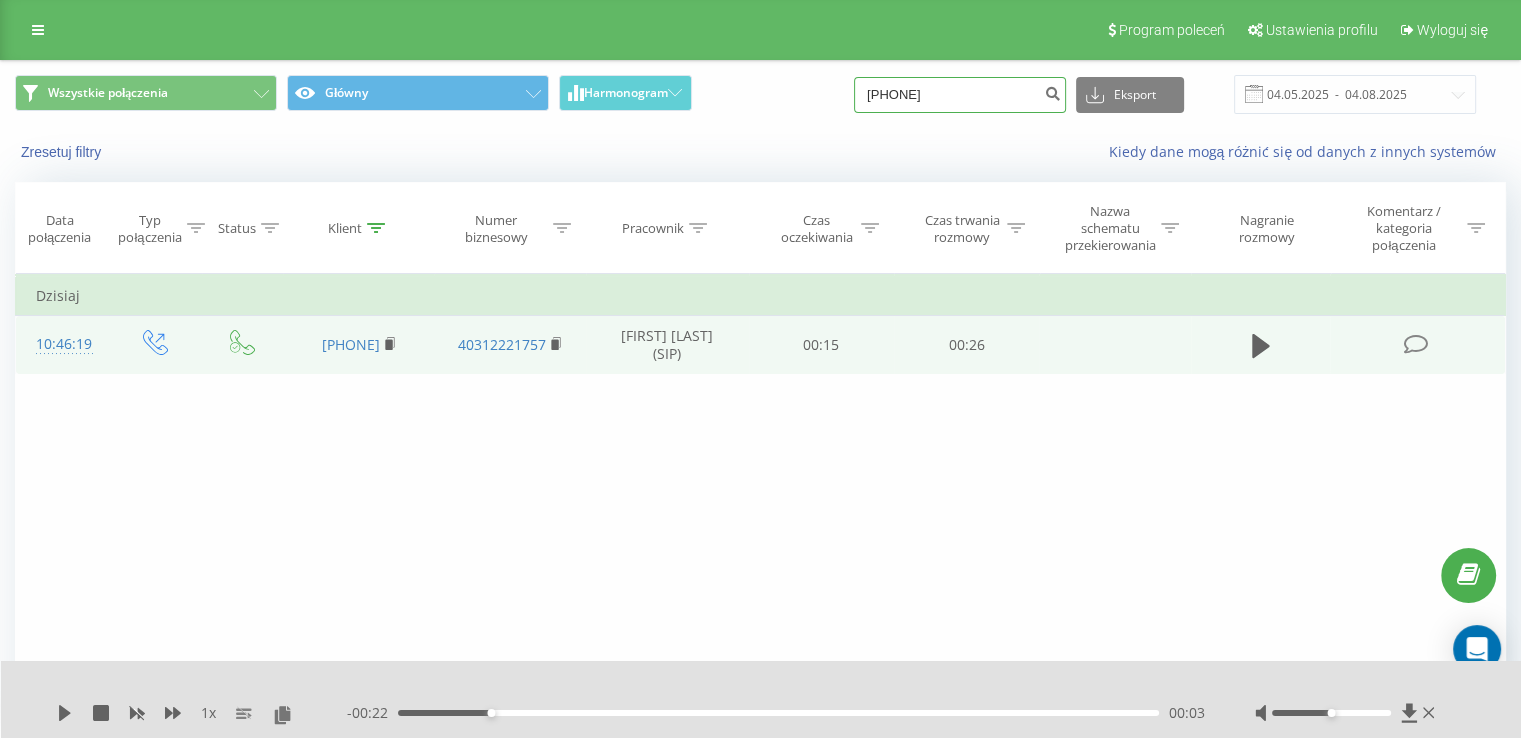 type on "[PHONE]" 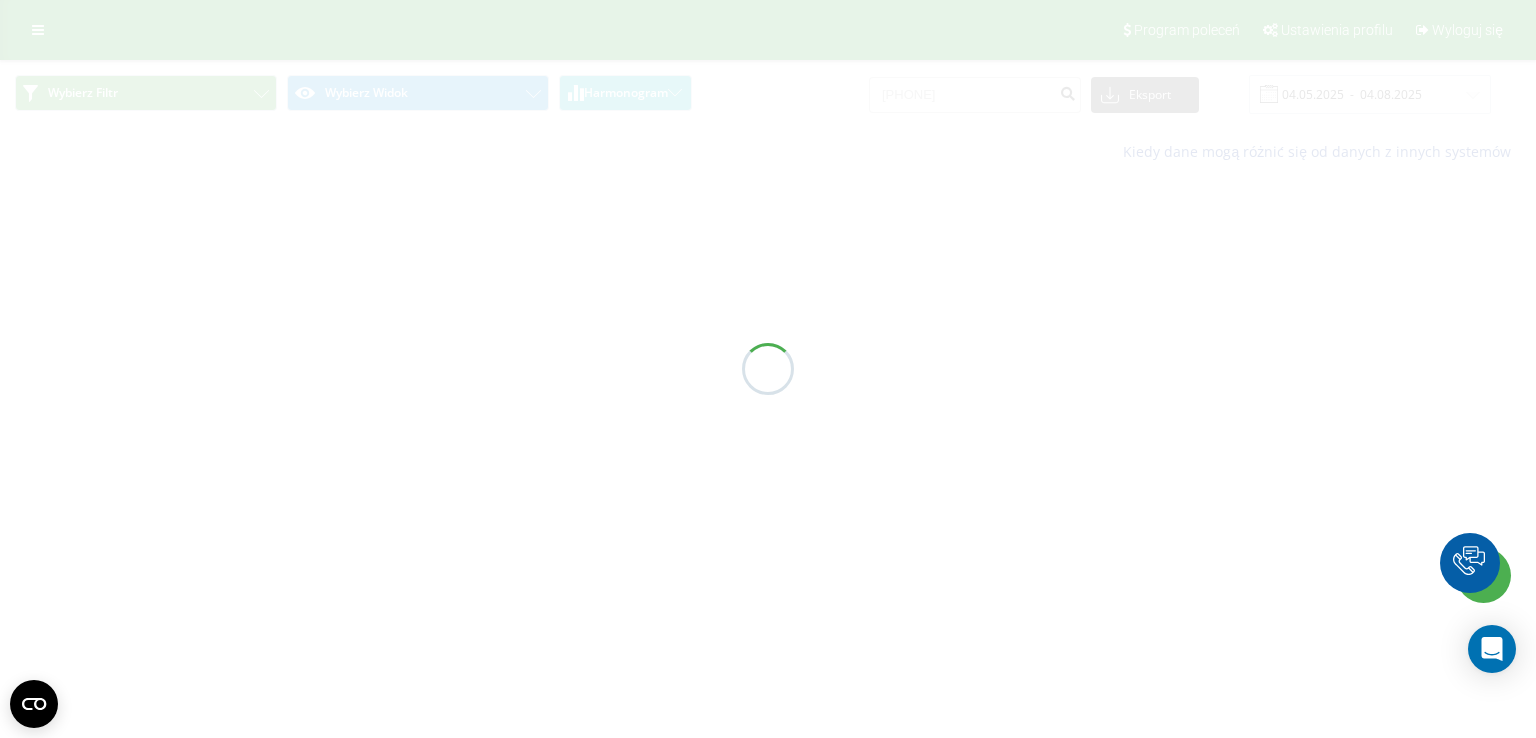 scroll, scrollTop: 0, scrollLeft: 0, axis: both 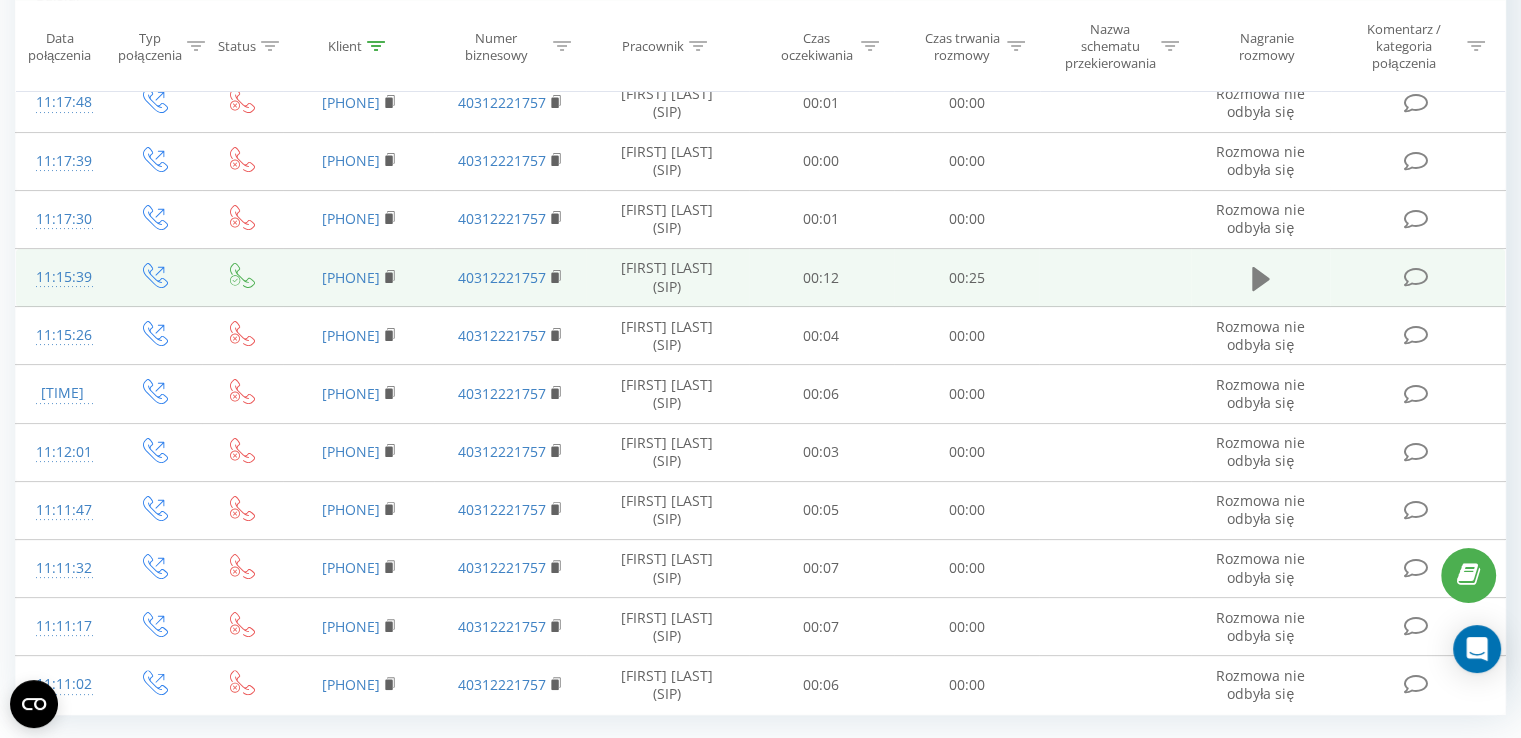 click 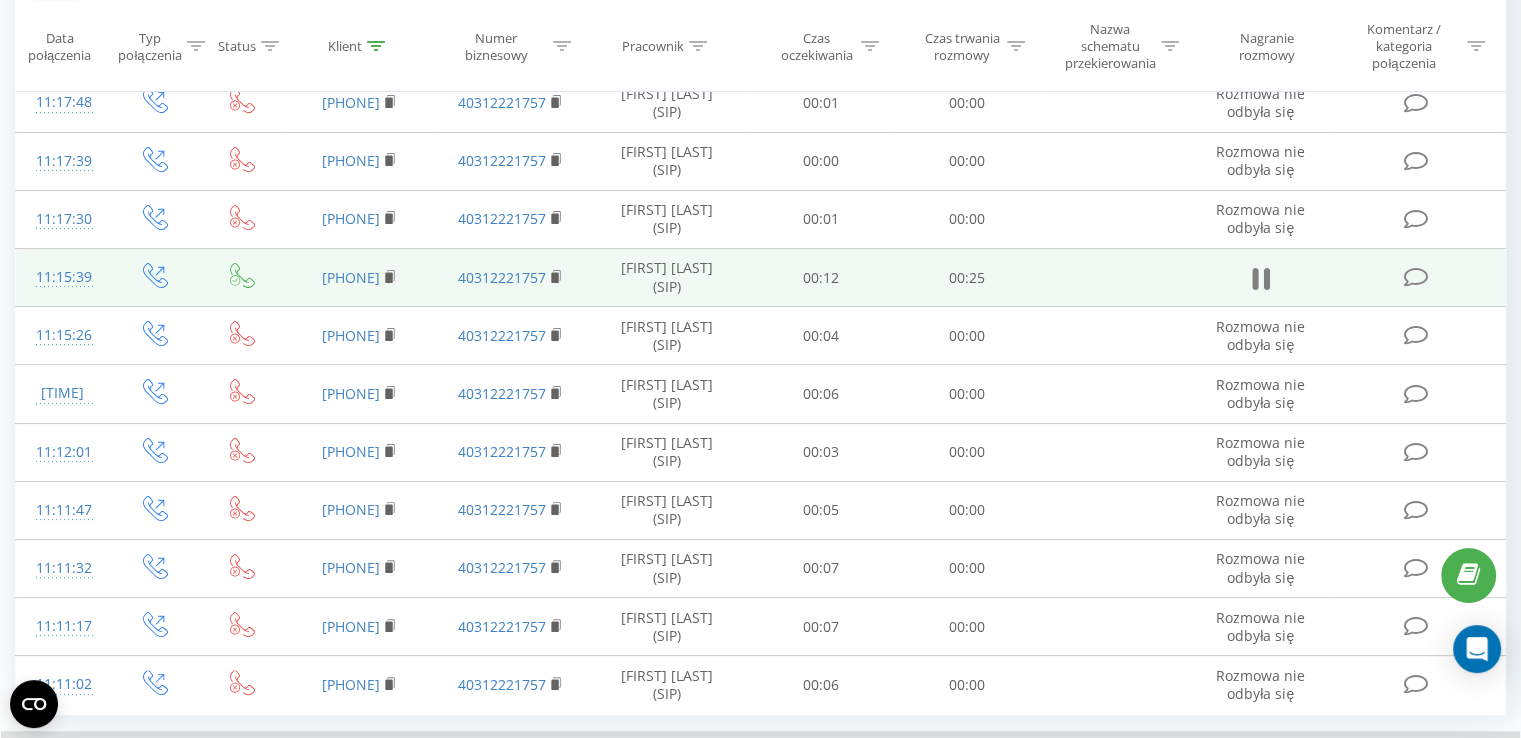 click 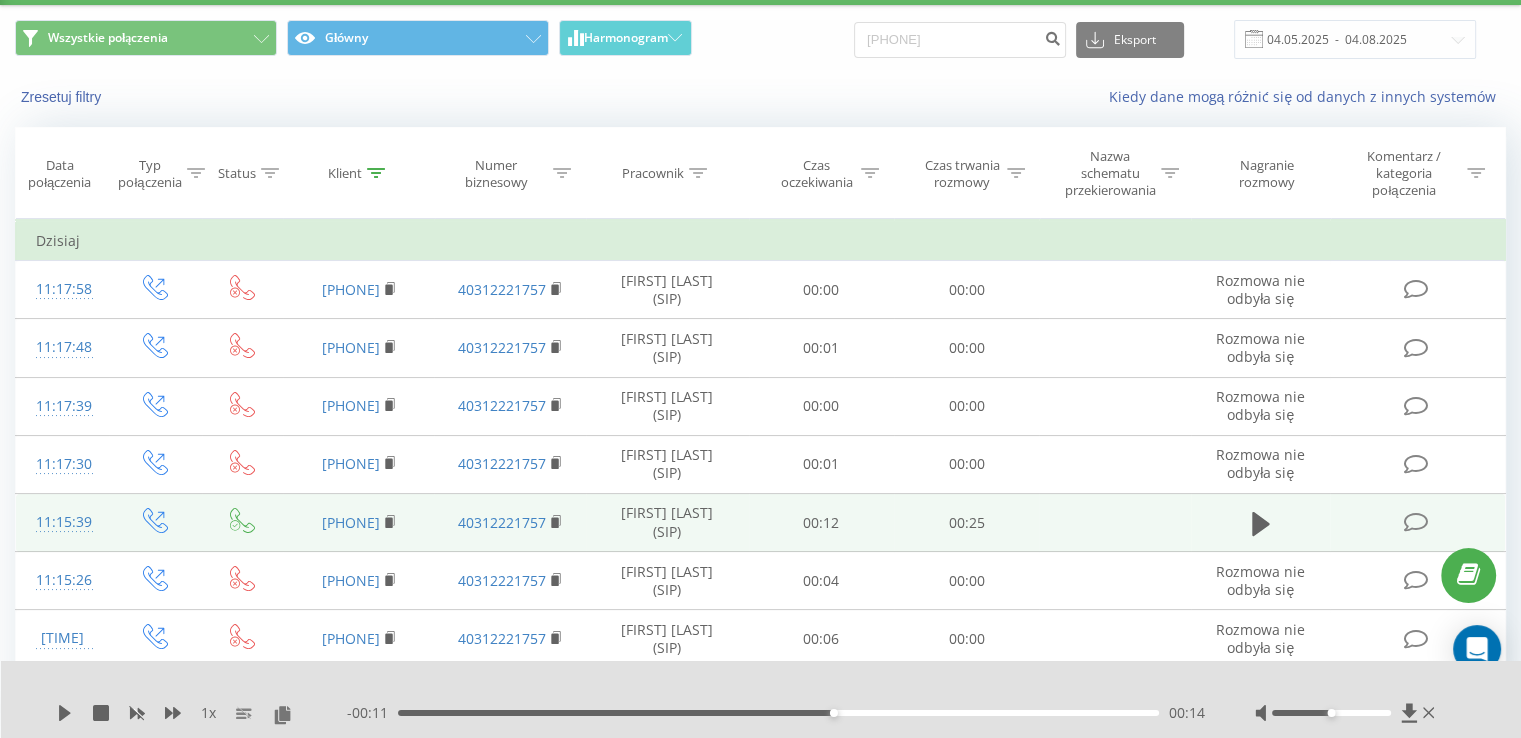 scroll, scrollTop: 0, scrollLeft: 0, axis: both 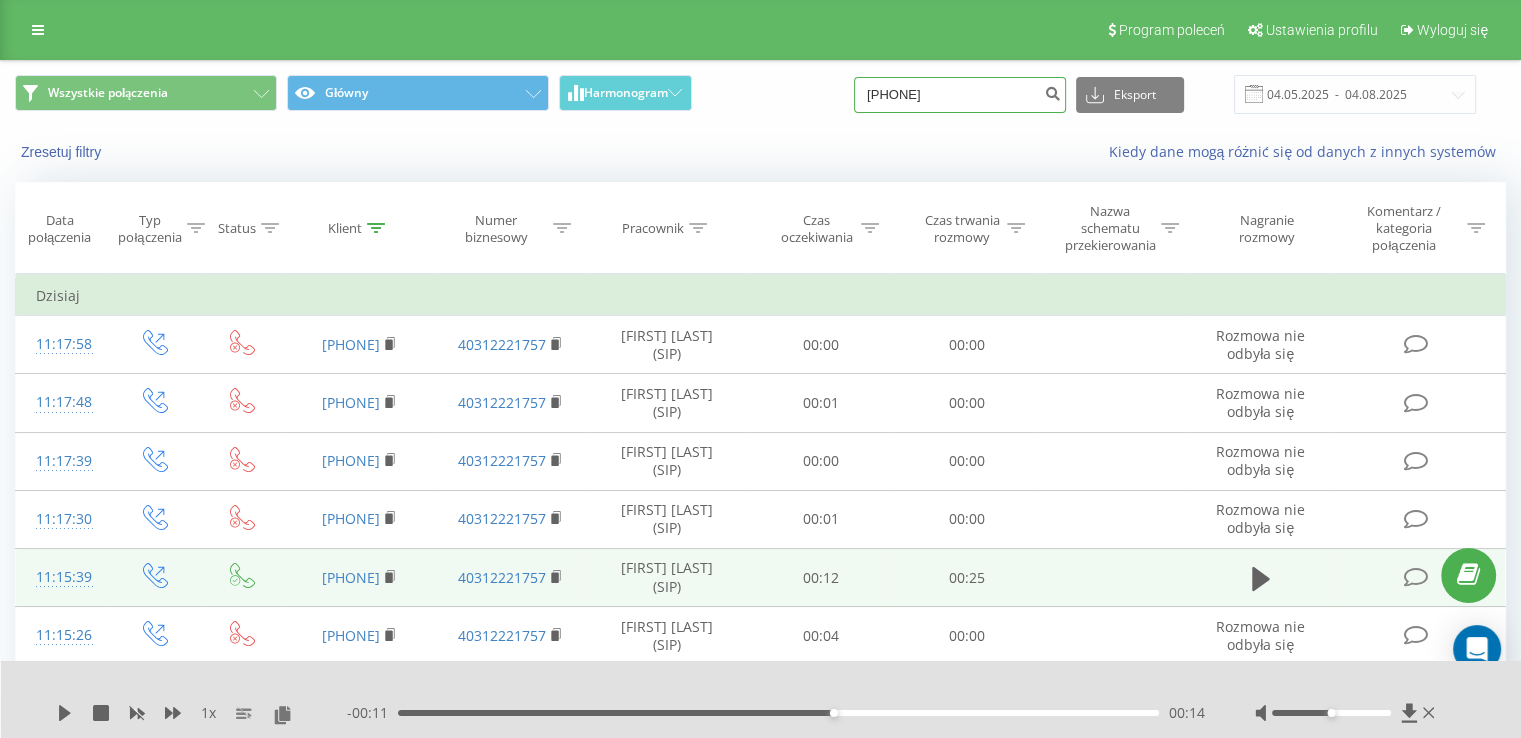 drag, startPoint x: 999, startPoint y: 100, endPoint x: 836, endPoint y: 106, distance: 163.1104 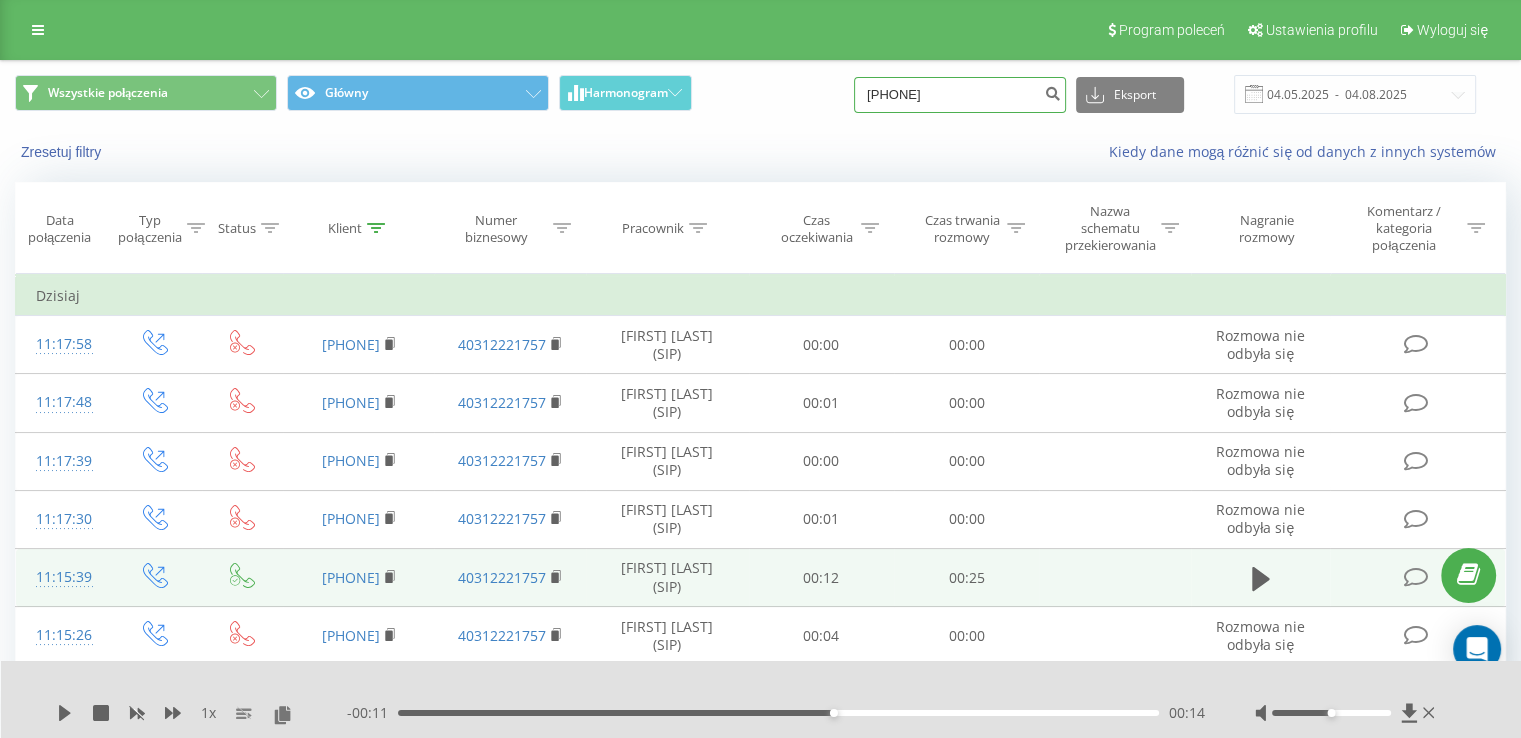 type on "0765341331" 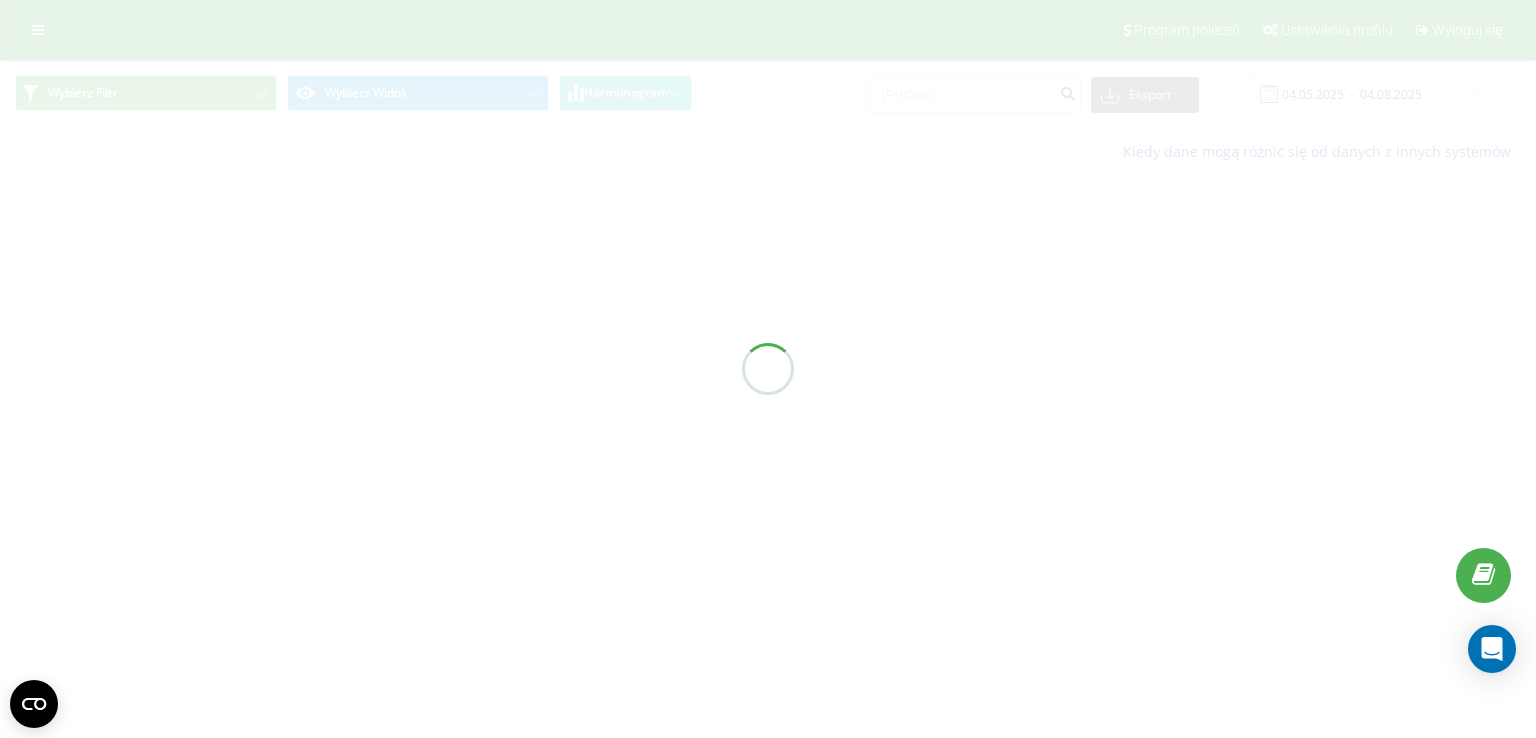 scroll, scrollTop: 0, scrollLeft: 0, axis: both 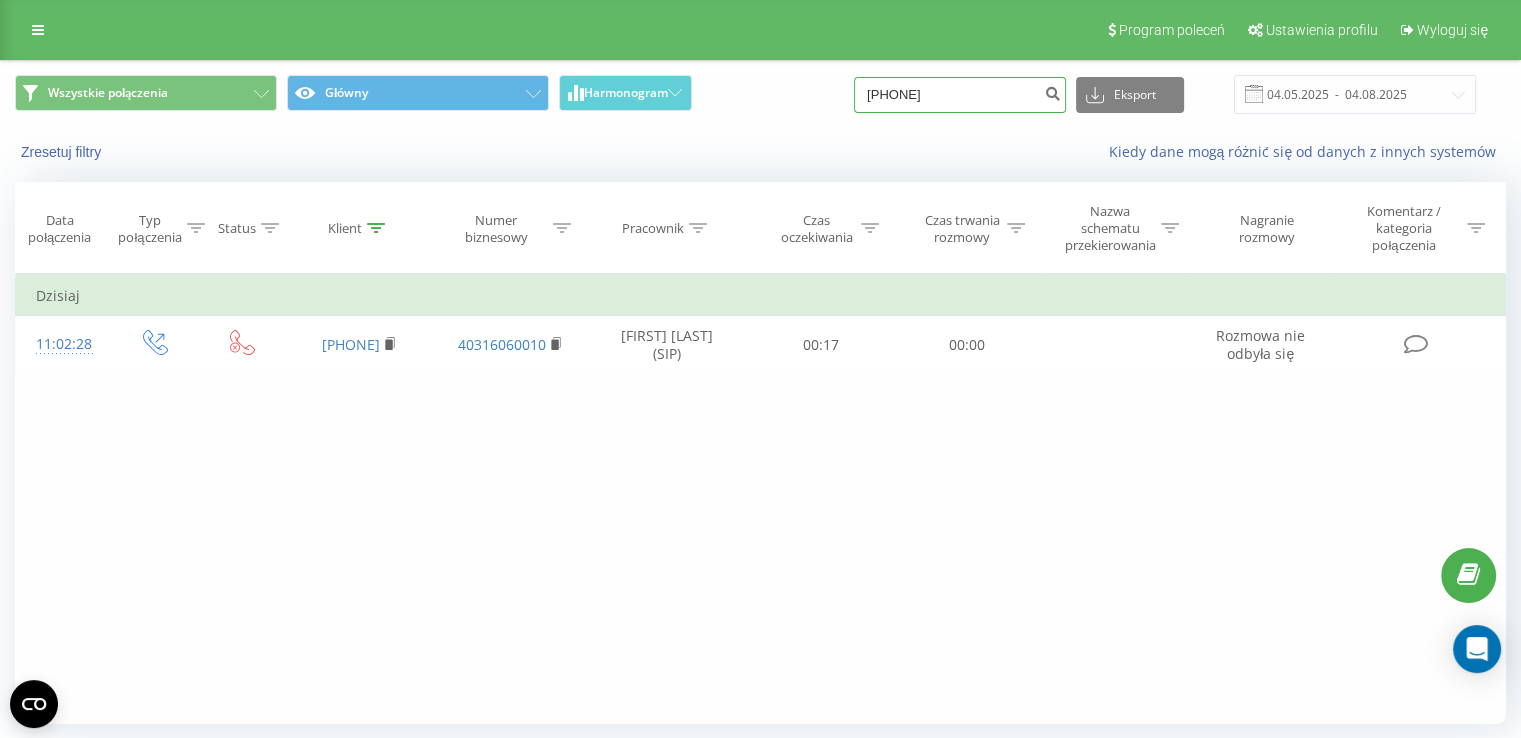 drag, startPoint x: 1008, startPoint y: 91, endPoint x: 848, endPoint y: 126, distance: 163.78339 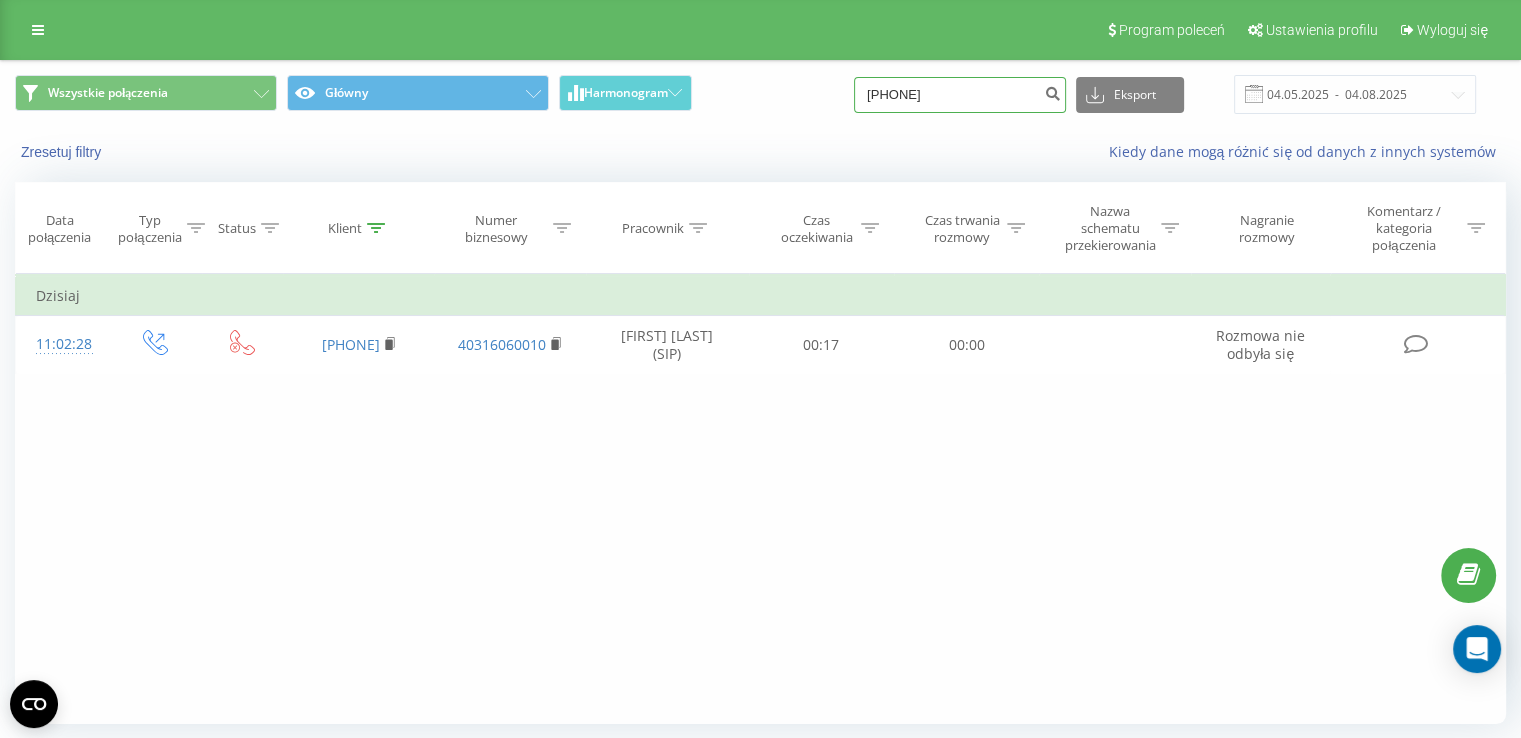 type on "0744353949" 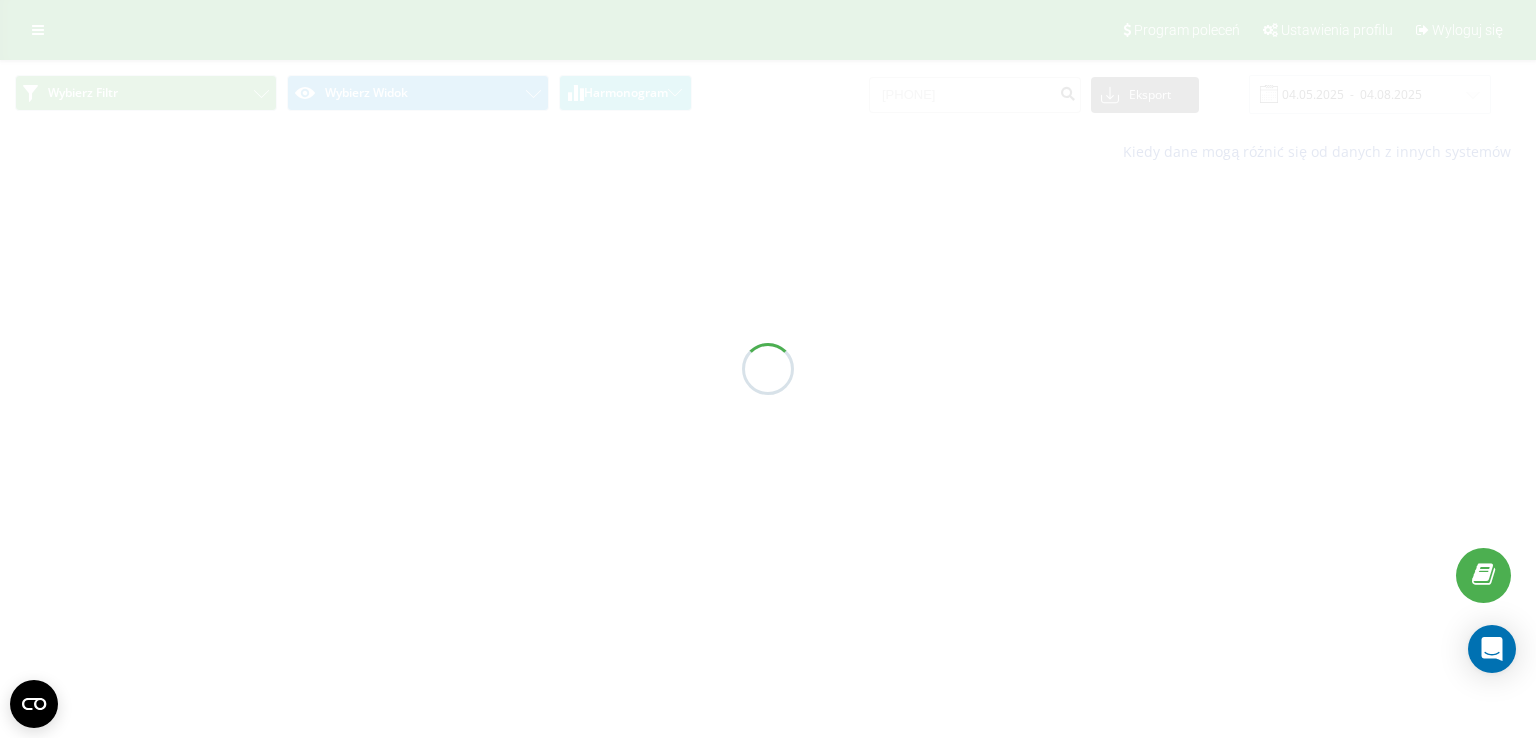scroll, scrollTop: 0, scrollLeft: 0, axis: both 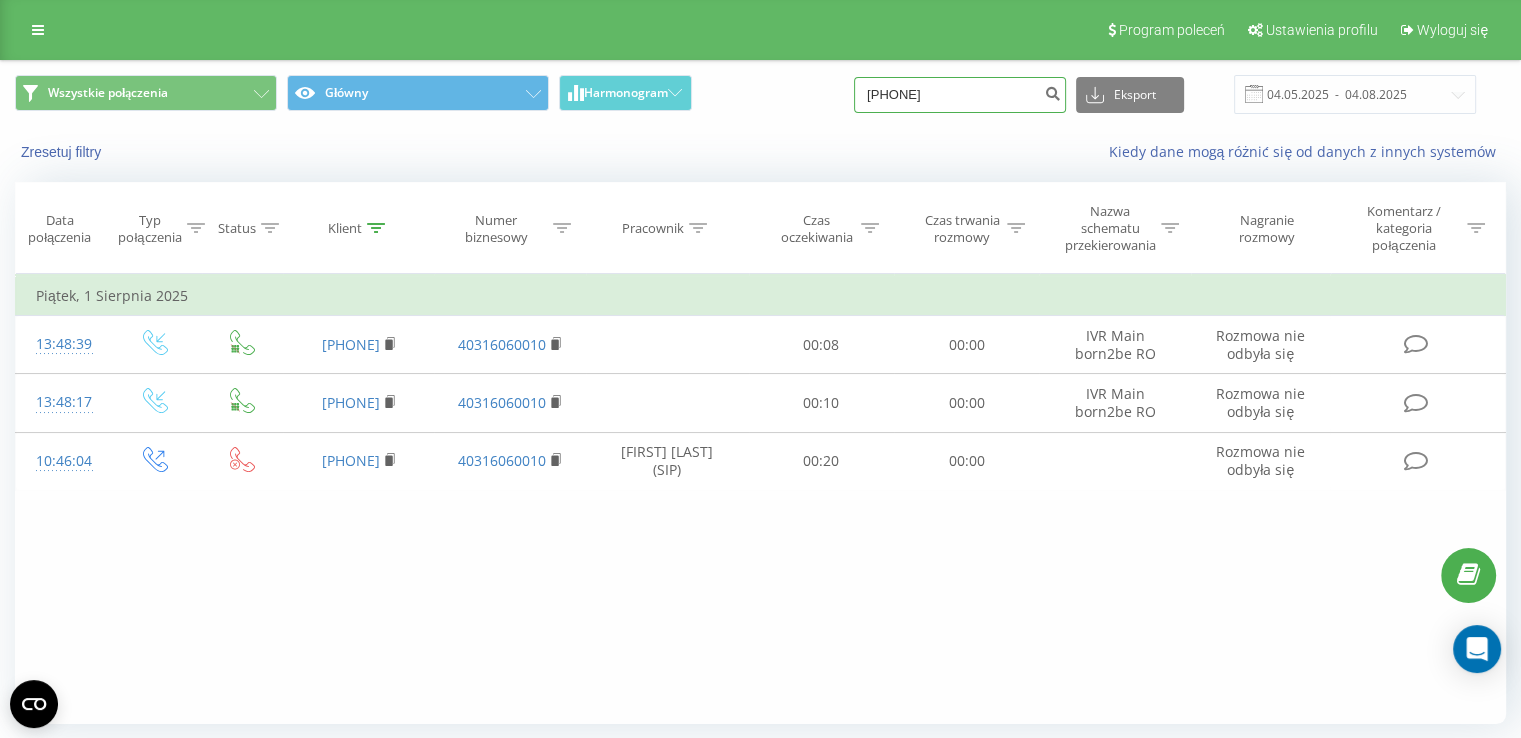 drag, startPoint x: 996, startPoint y: 90, endPoint x: 814, endPoint y: 140, distance: 188.74321 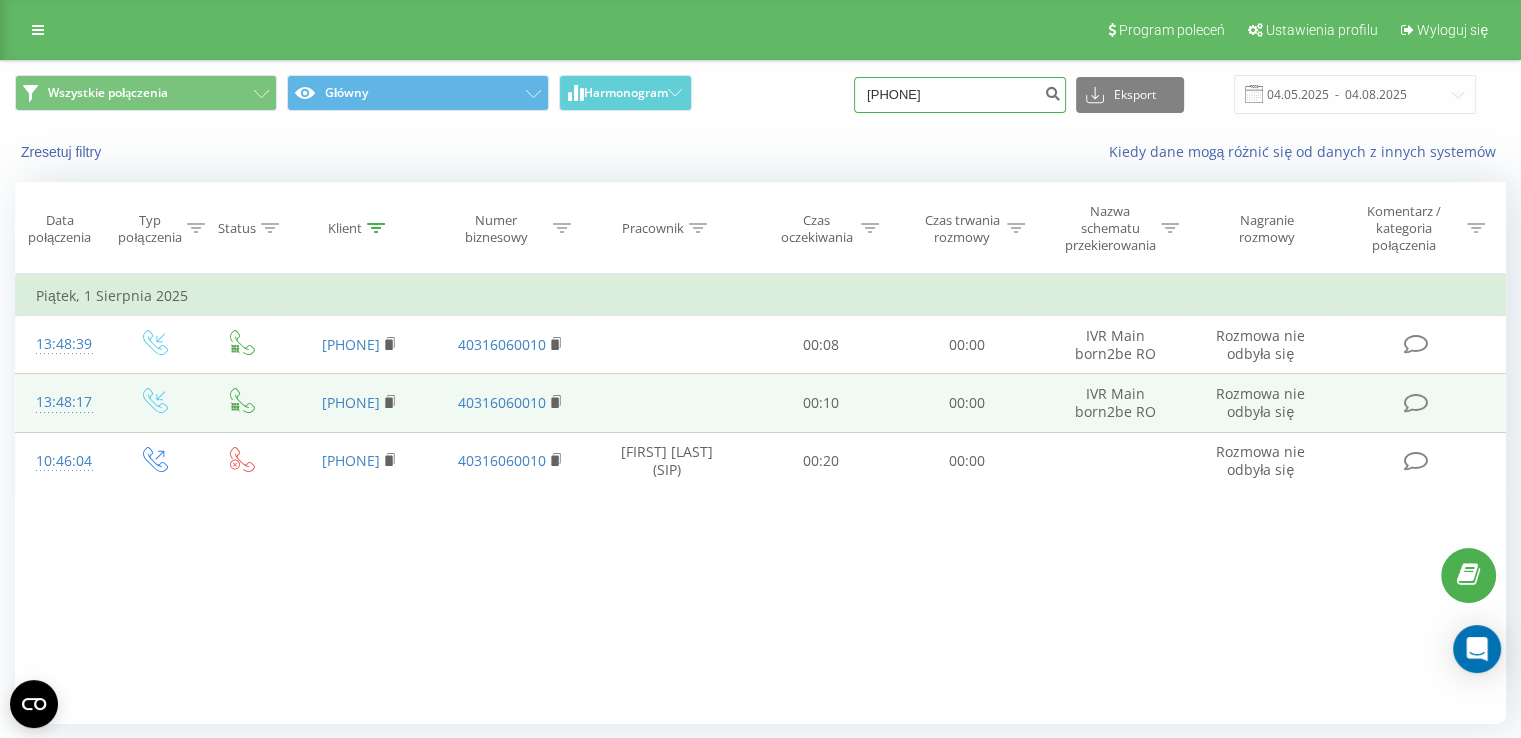 type on "[PHONE]" 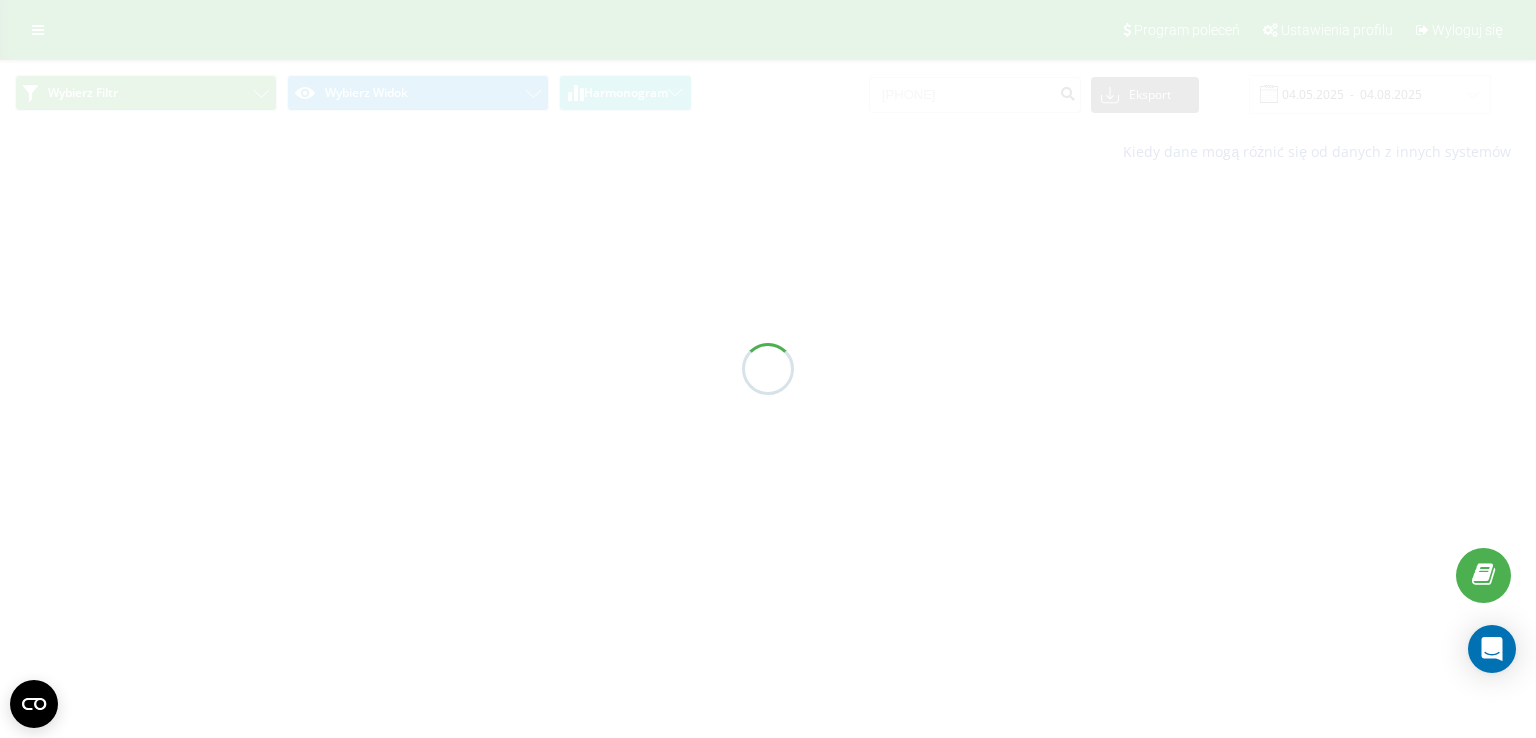 scroll, scrollTop: 0, scrollLeft: 0, axis: both 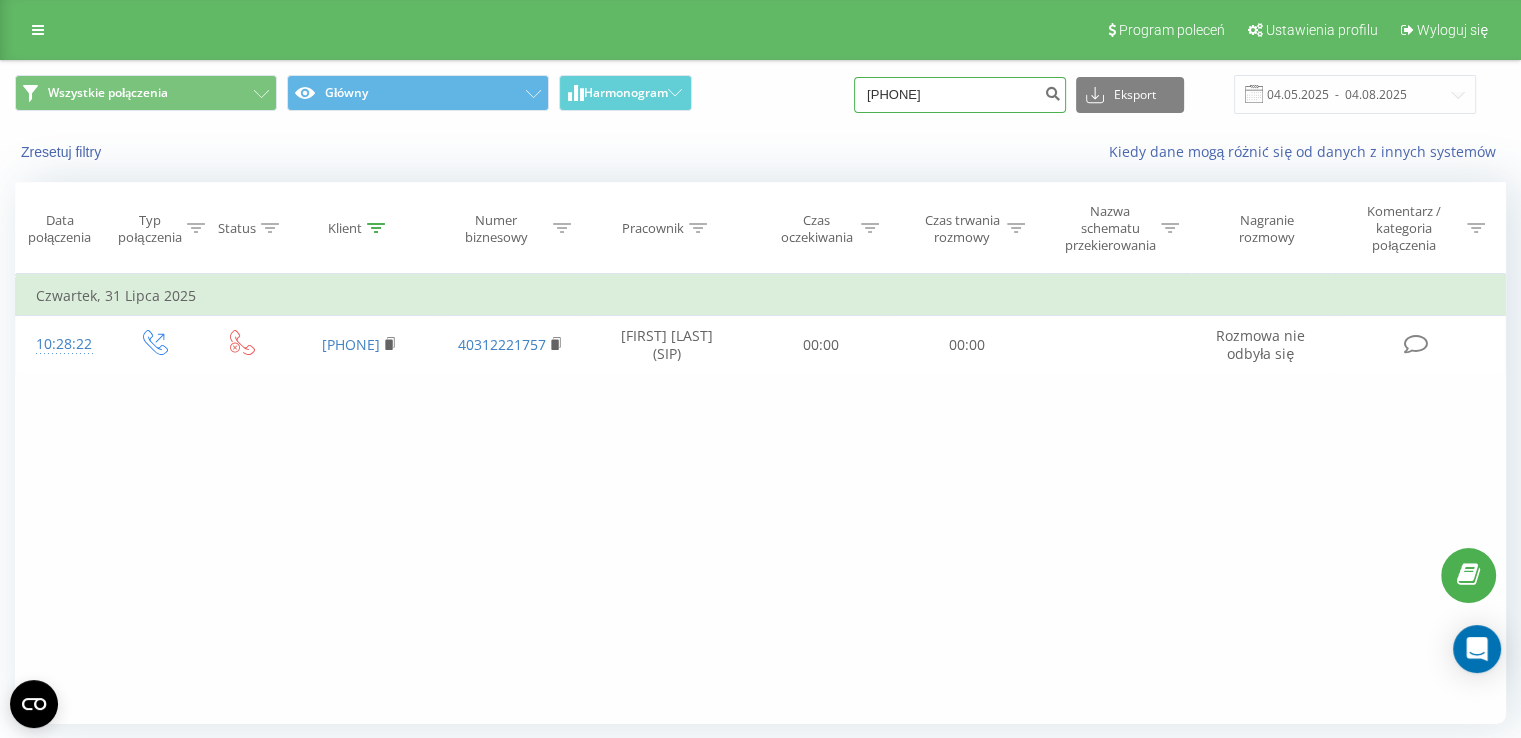 drag, startPoint x: 999, startPoint y: 78, endPoint x: 799, endPoint y: 156, distance: 214.67184 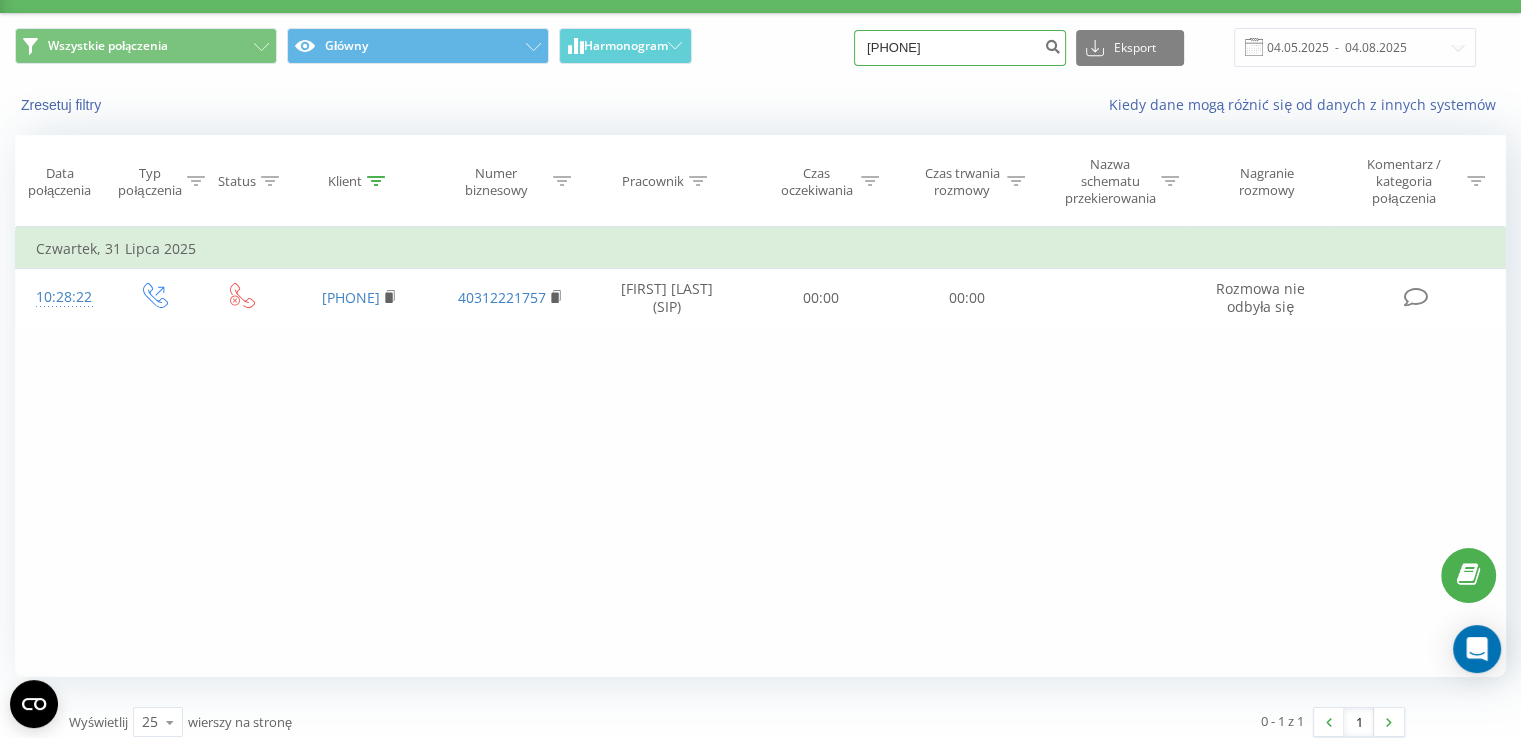 scroll, scrollTop: 60, scrollLeft: 0, axis: vertical 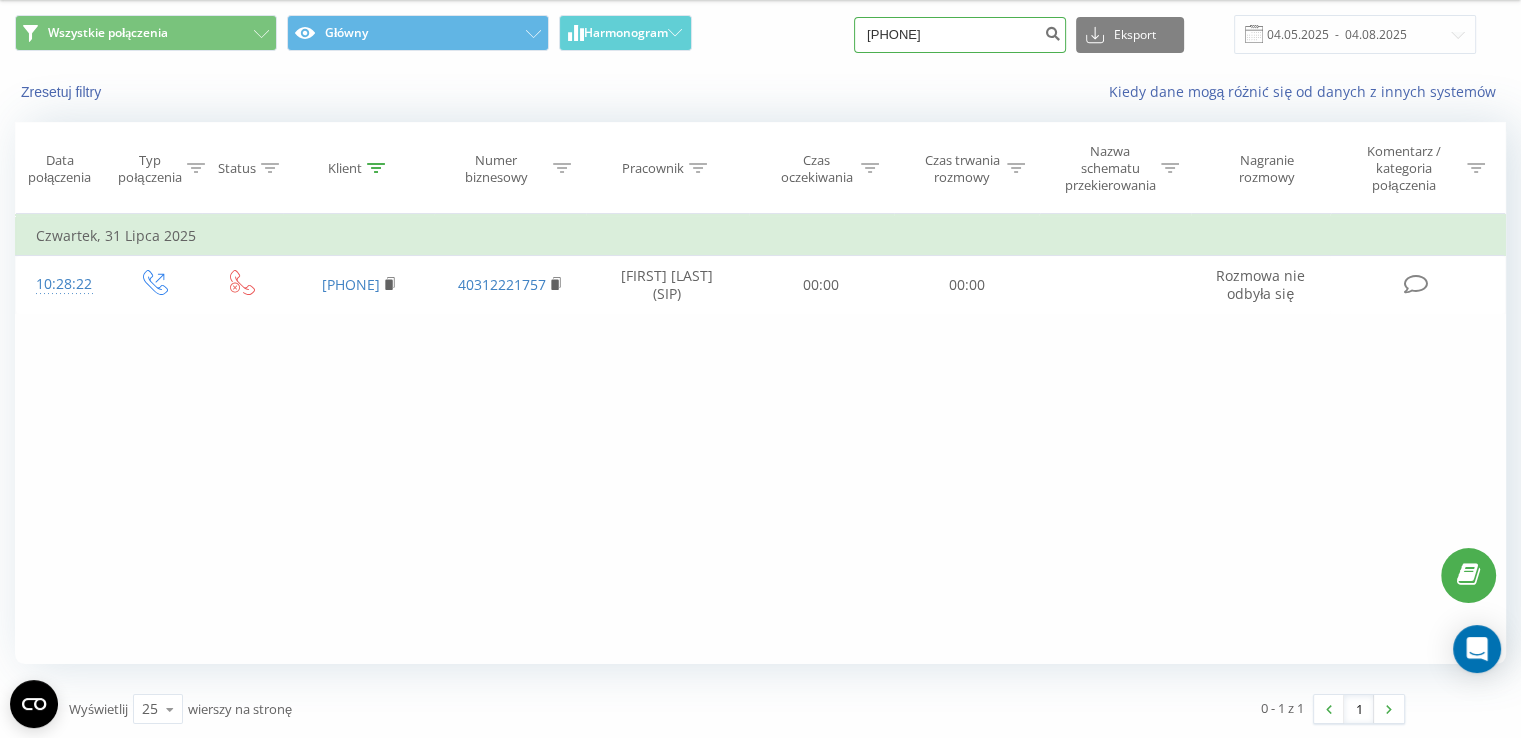 type on "0773353731" 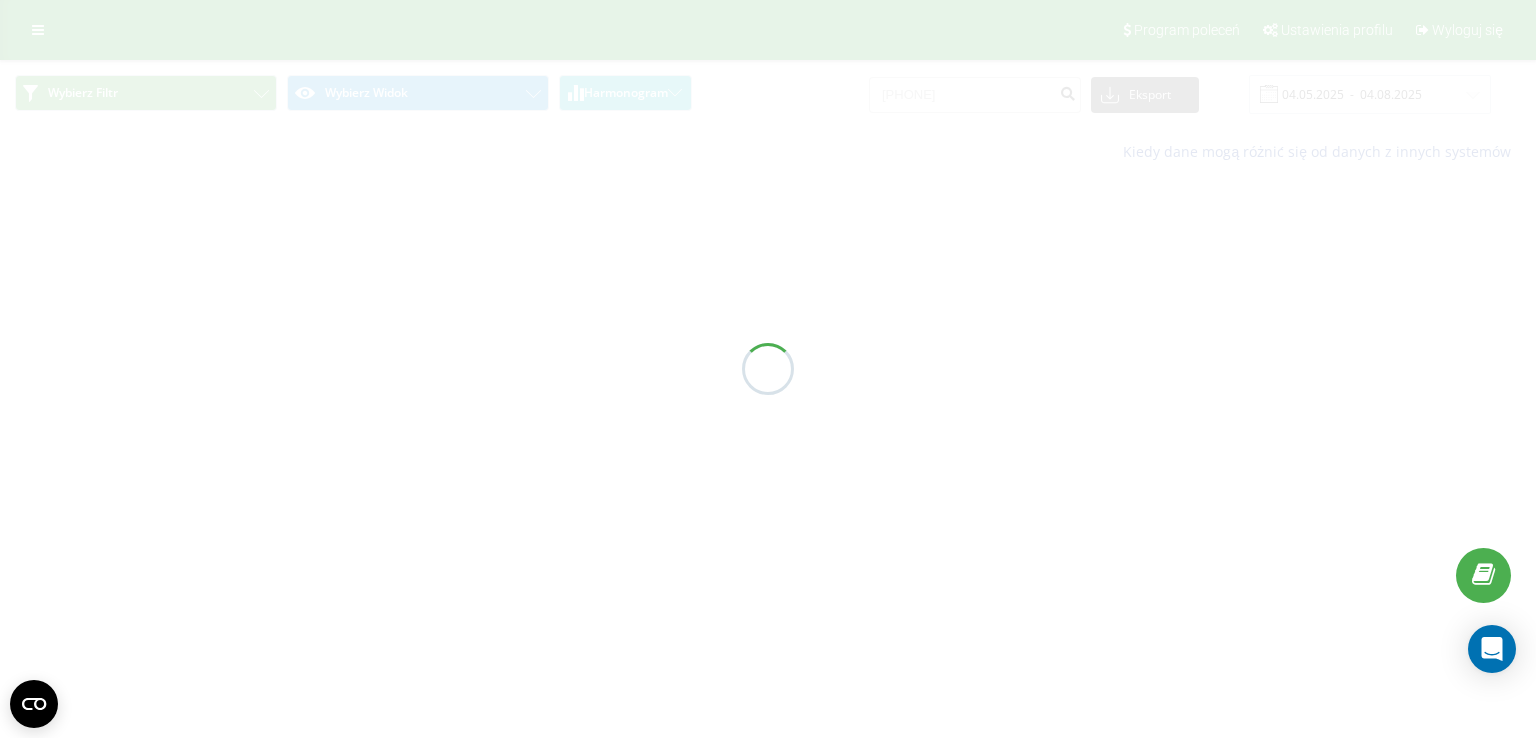 scroll, scrollTop: 0, scrollLeft: 0, axis: both 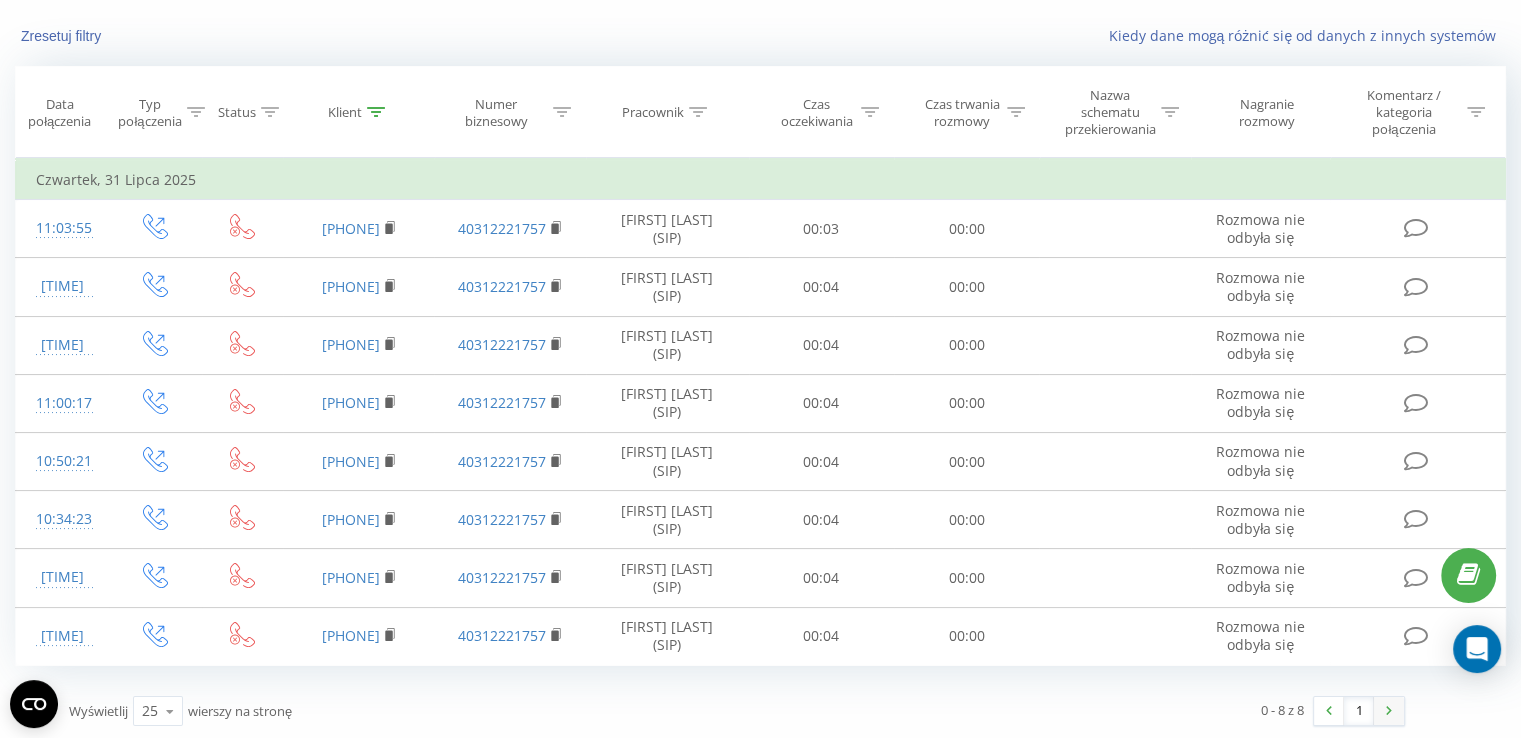 click at bounding box center [1389, 711] 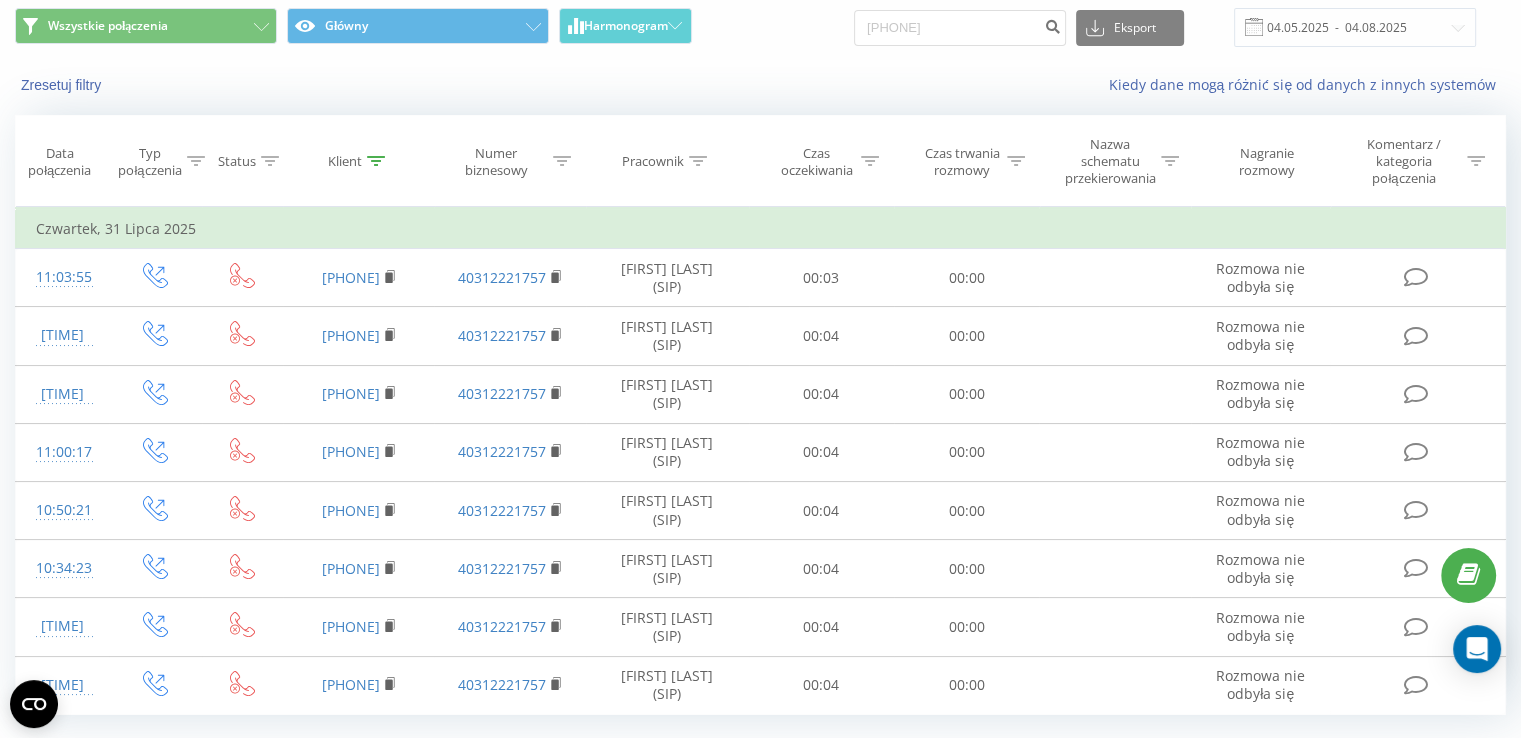 scroll, scrollTop: 0, scrollLeft: 0, axis: both 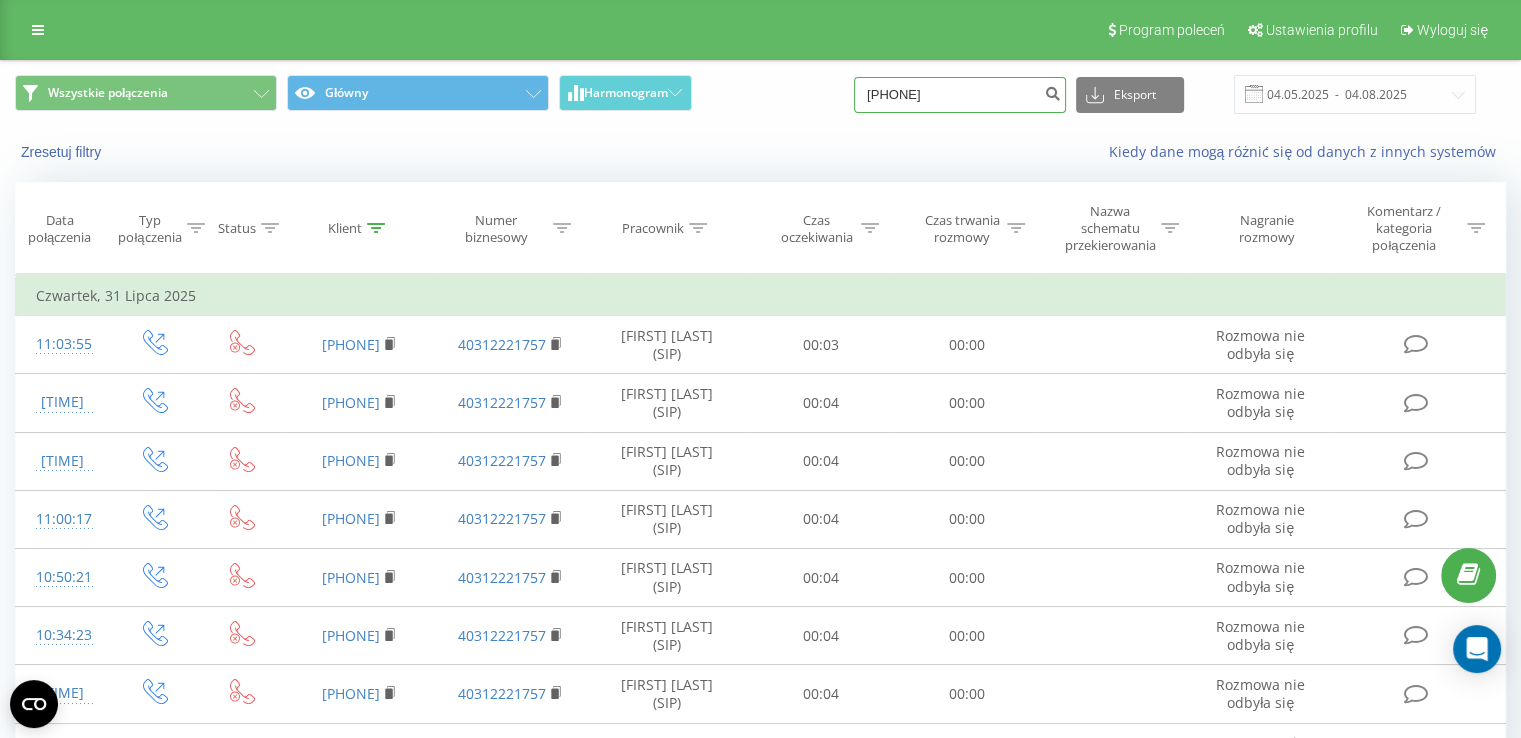 click on "0773353731" at bounding box center (960, 95) 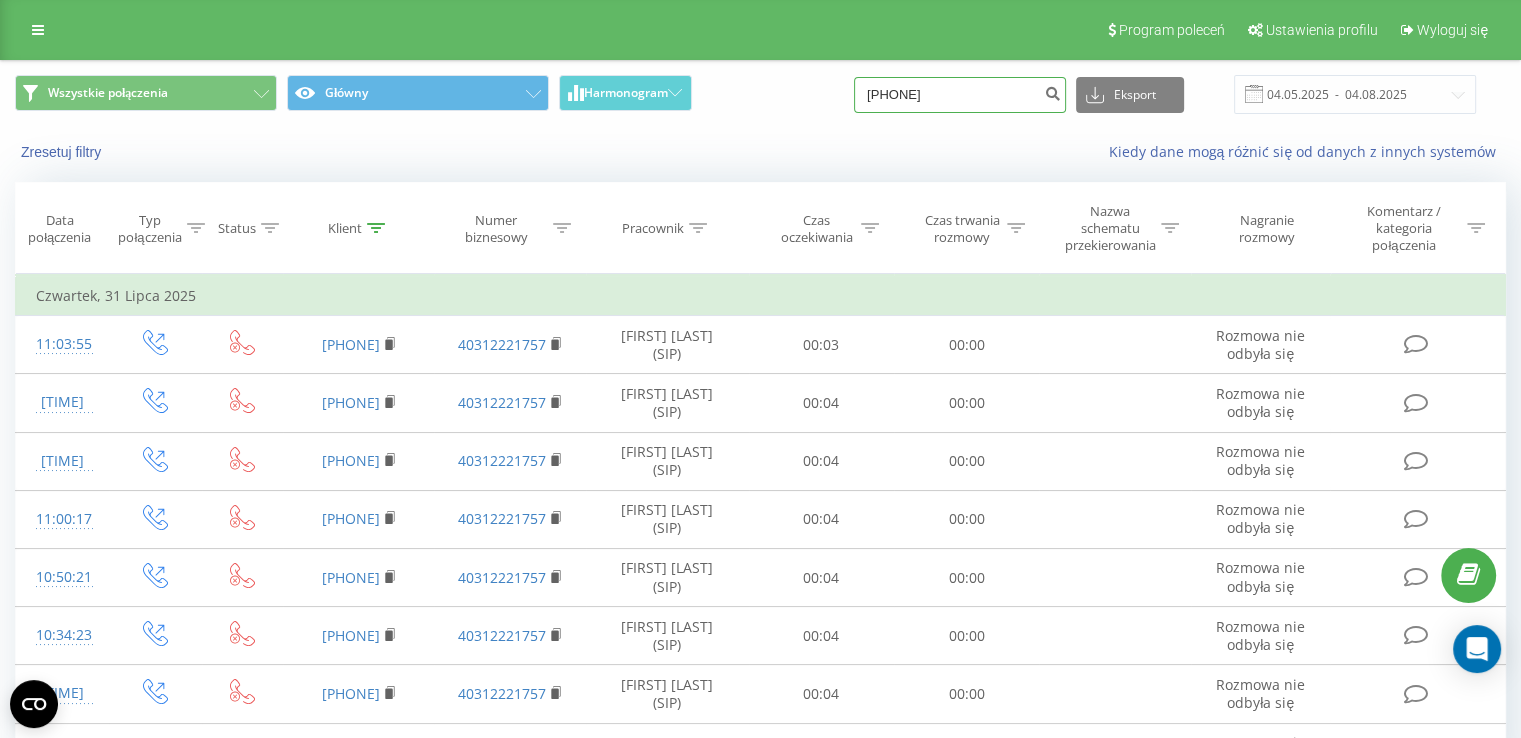 type on "0744194530" 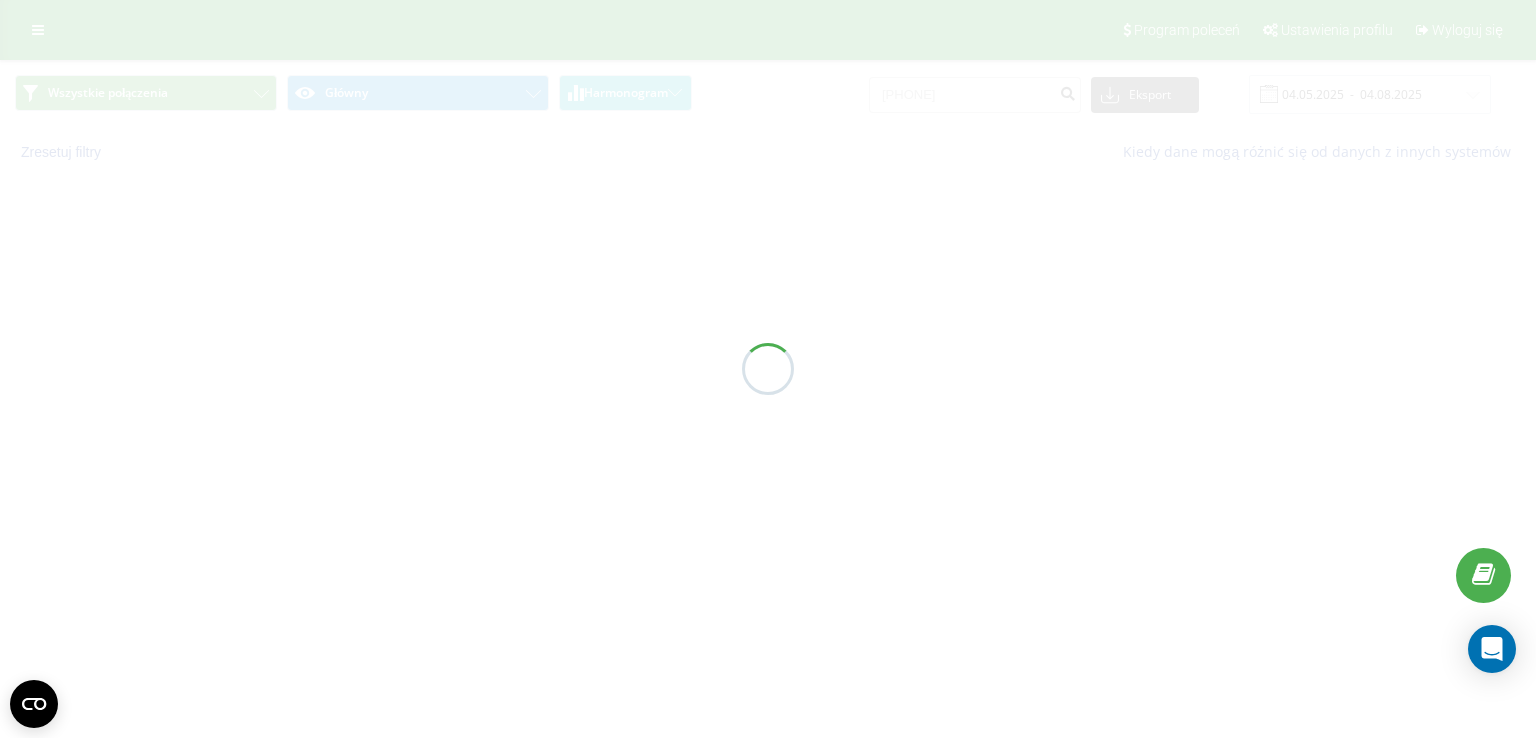 scroll, scrollTop: 0, scrollLeft: 0, axis: both 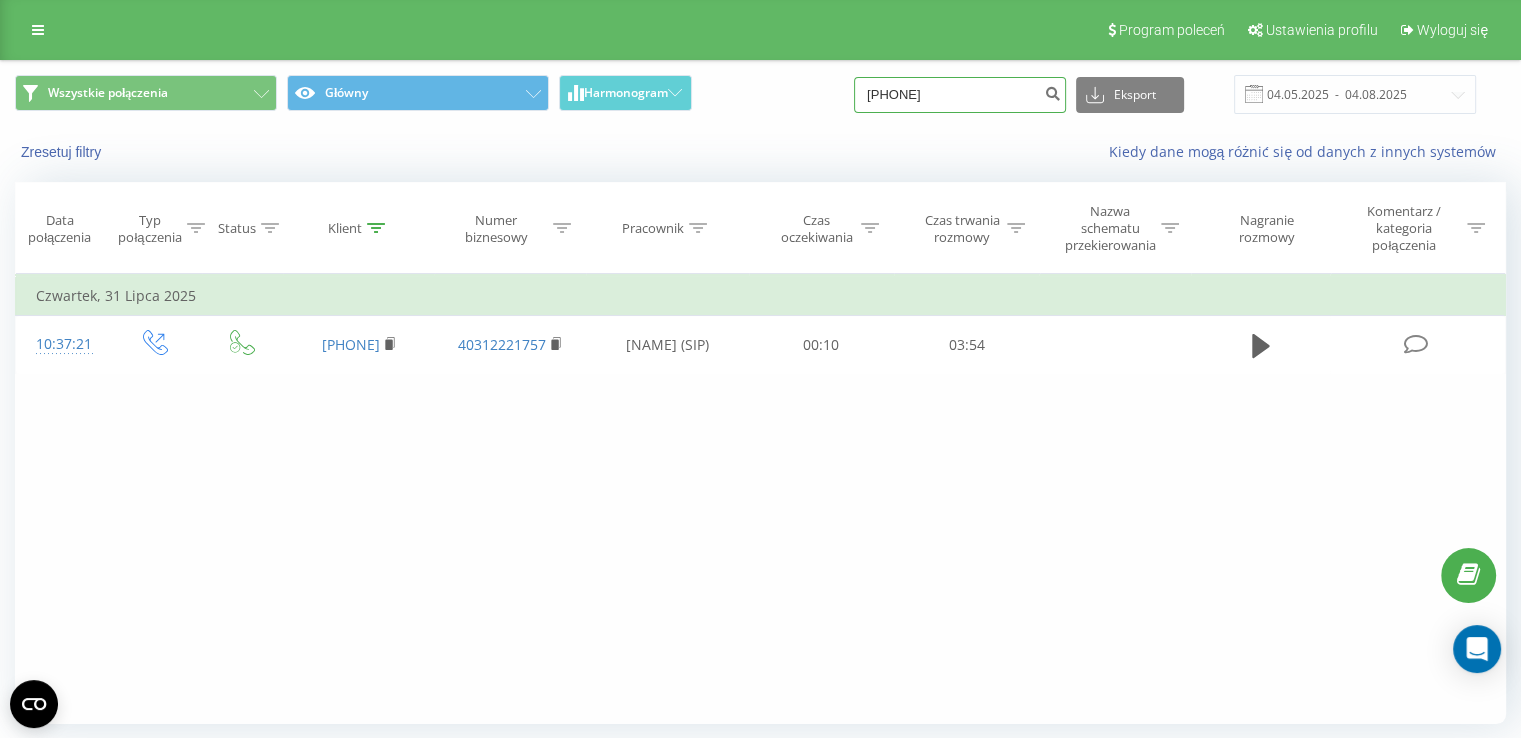 drag, startPoint x: 991, startPoint y: 92, endPoint x: 793, endPoint y: 121, distance: 200.11247 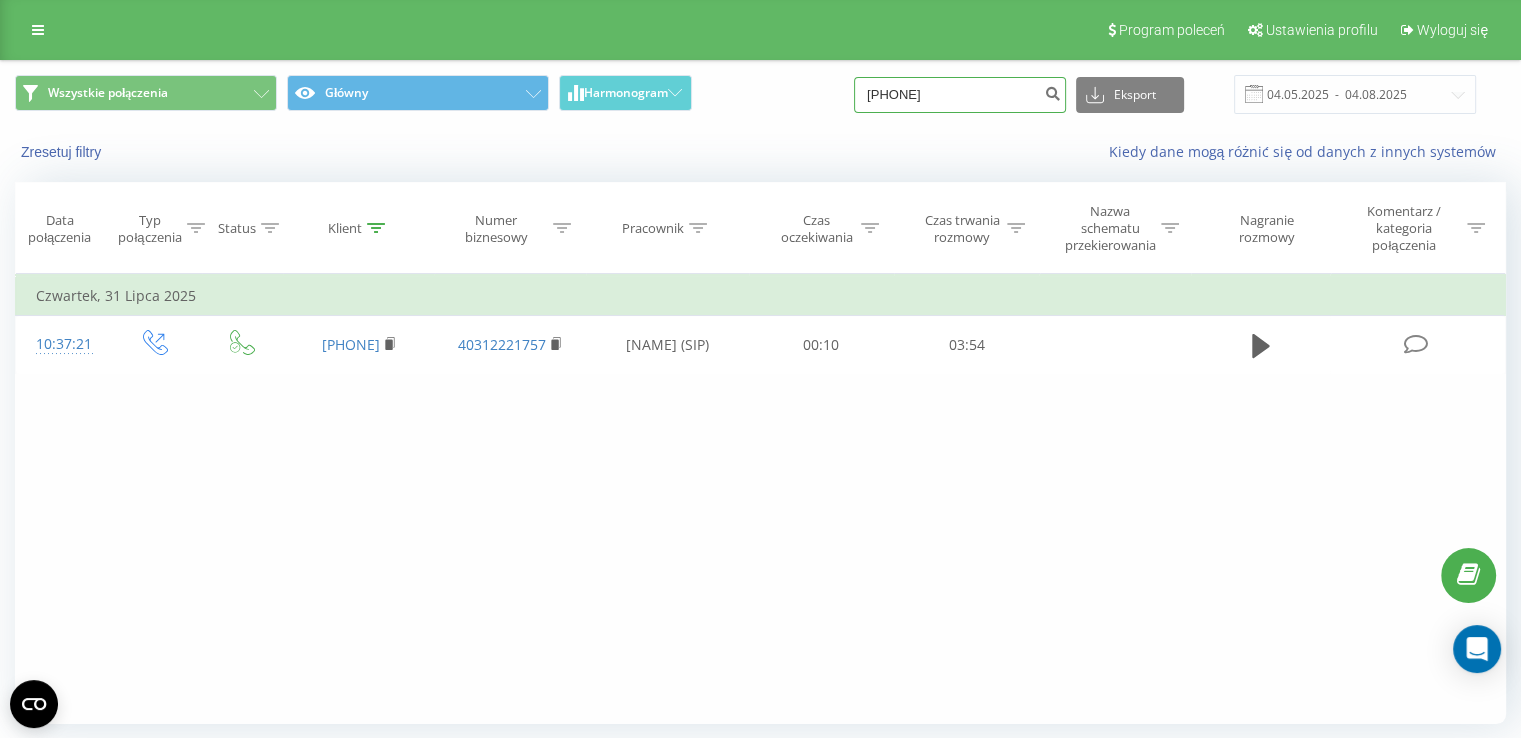 type on "[PHONE]" 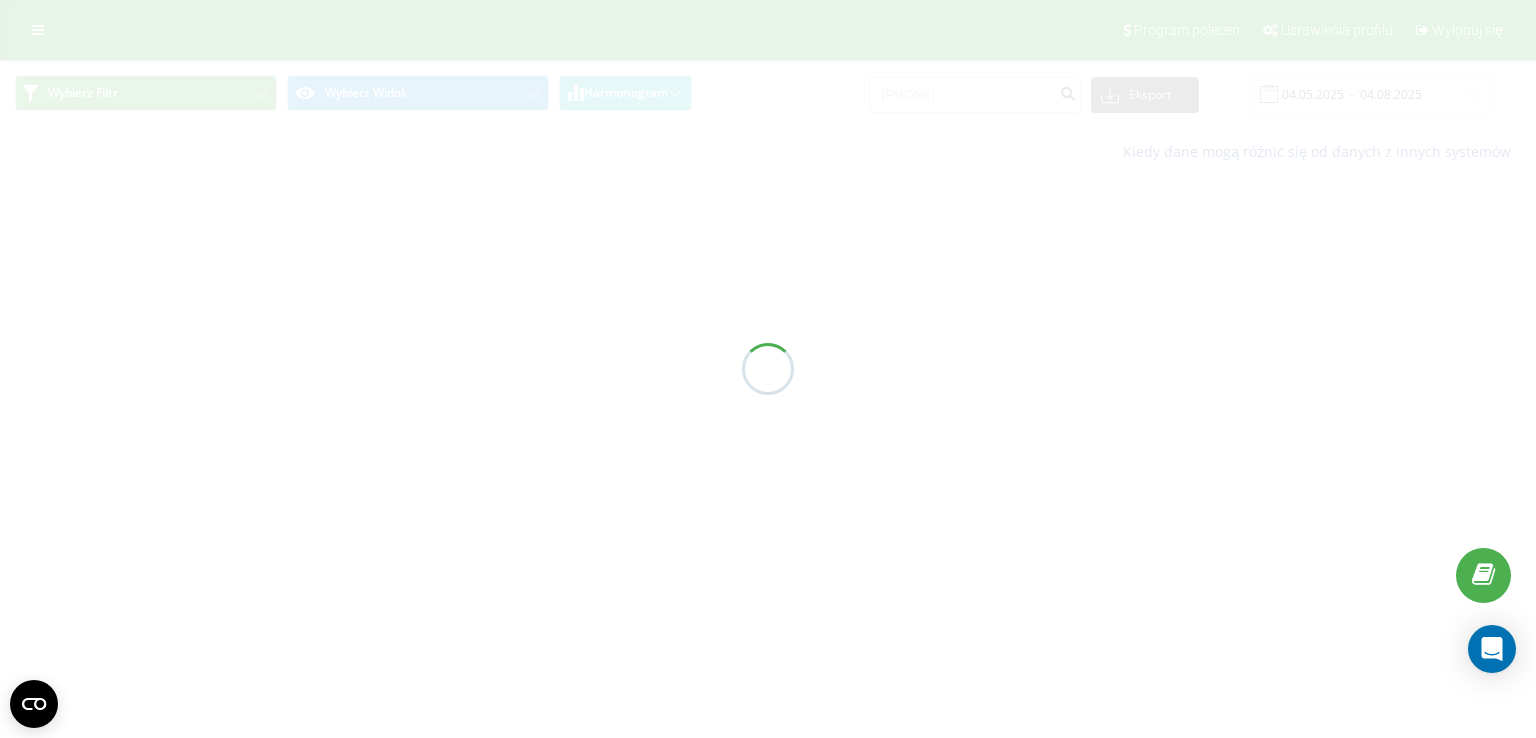 scroll, scrollTop: 0, scrollLeft: 0, axis: both 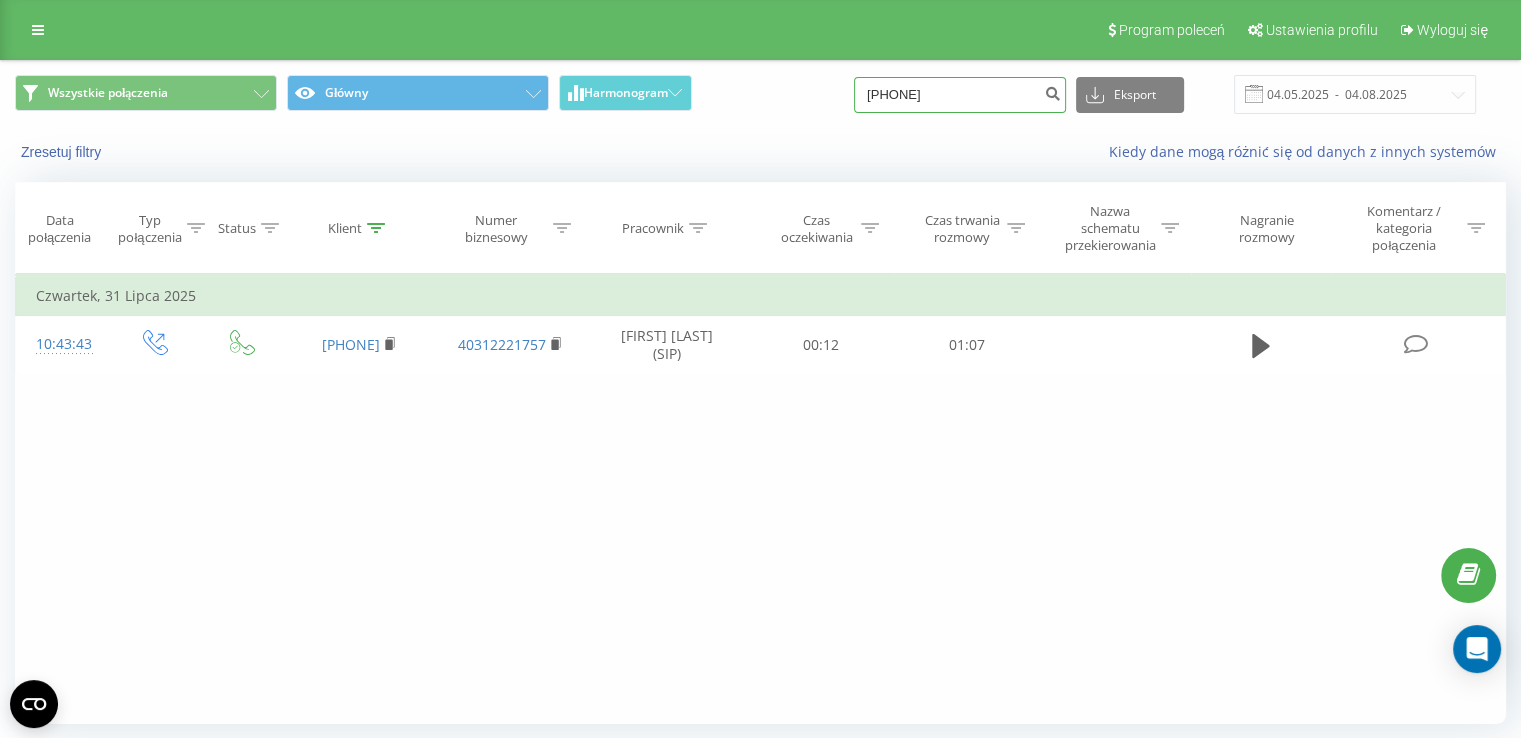 drag, startPoint x: 996, startPoint y: 94, endPoint x: 826, endPoint y: 138, distance: 175.60182 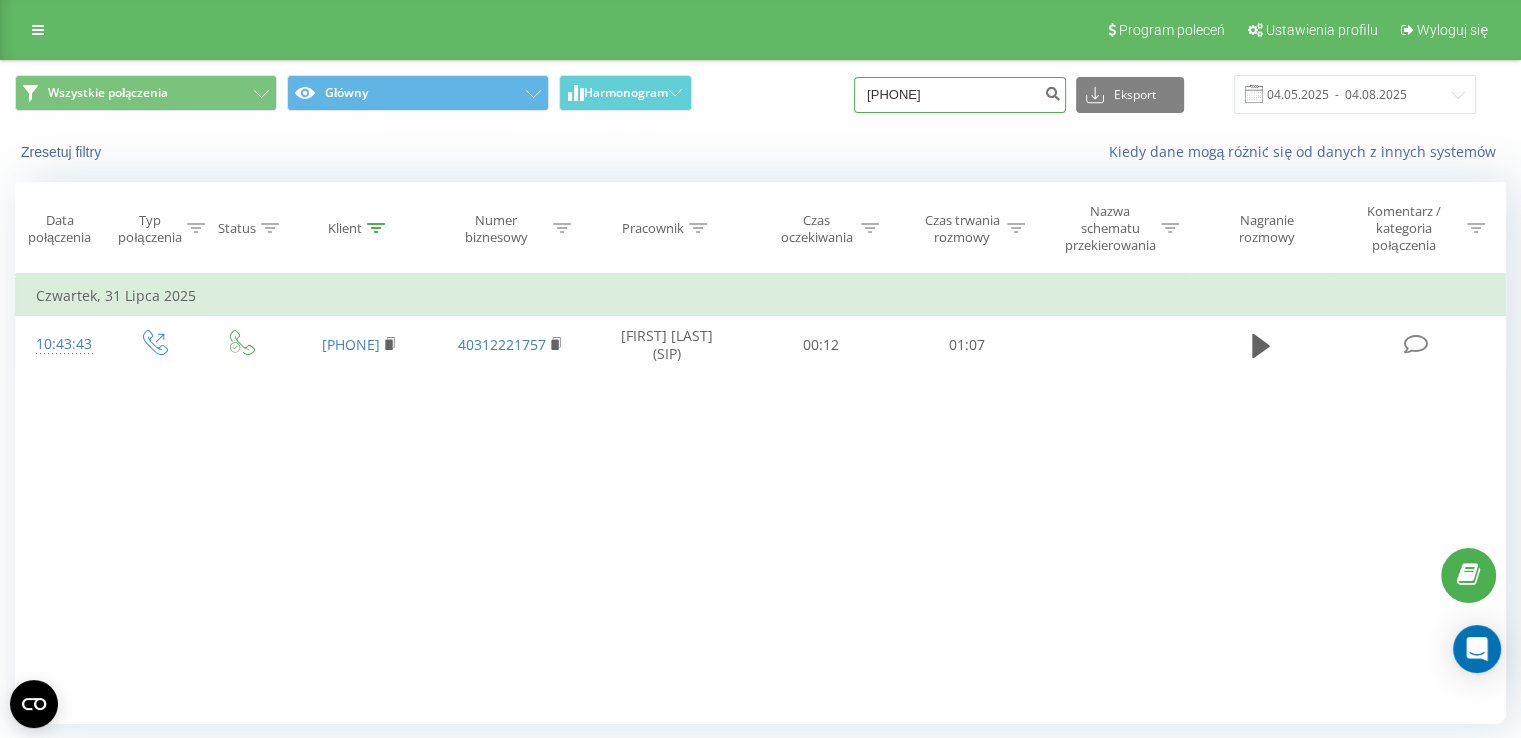 type on "[PHONE]" 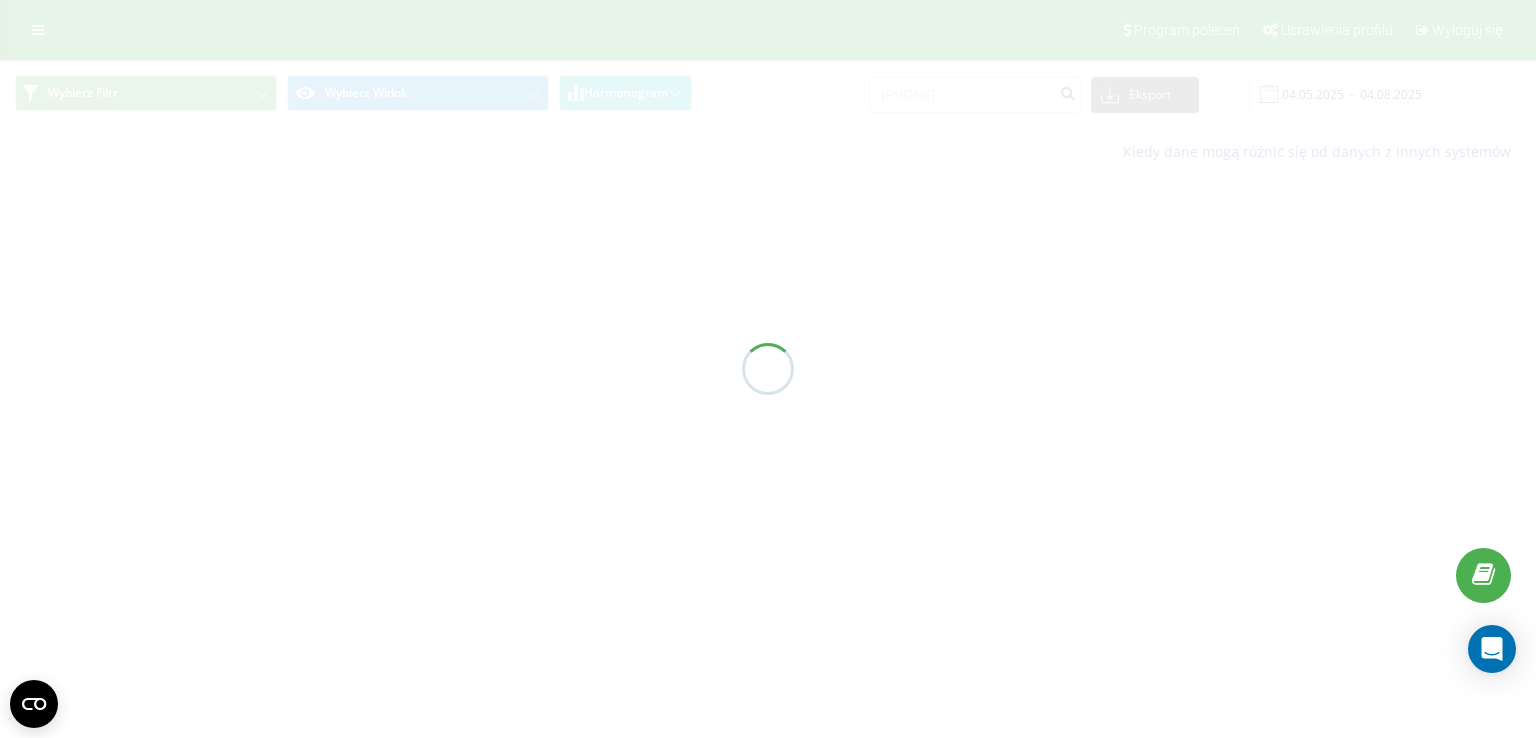 scroll, scrollTop: 0, scrollLeft: 0, axis: both 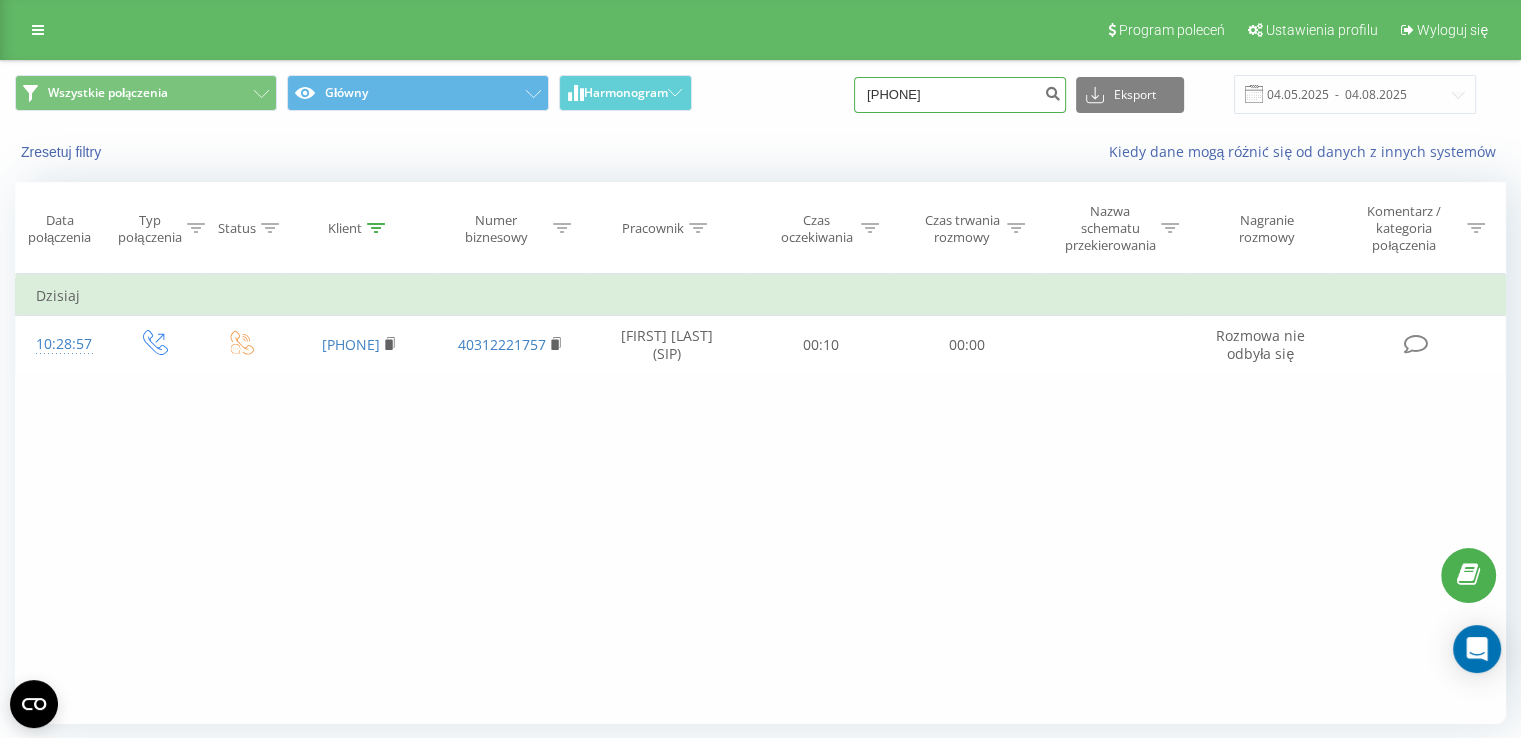 drag, startPoint x: 987, startPoint y: 97, endPoint x: 864, endPoint y: 117, distance: 124.61541 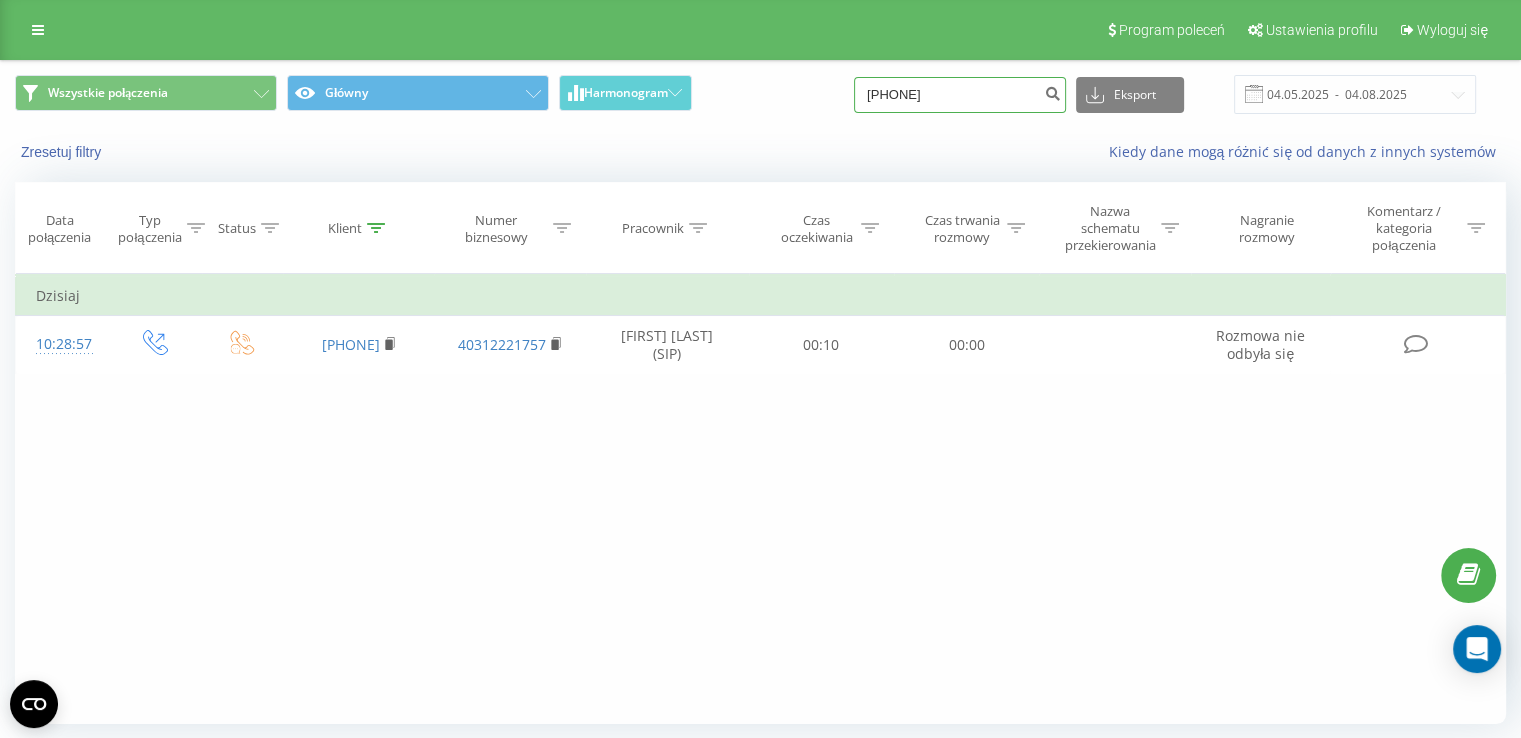 scroll, scrollTop: 60, scrollLeft: 0, axis: vertical 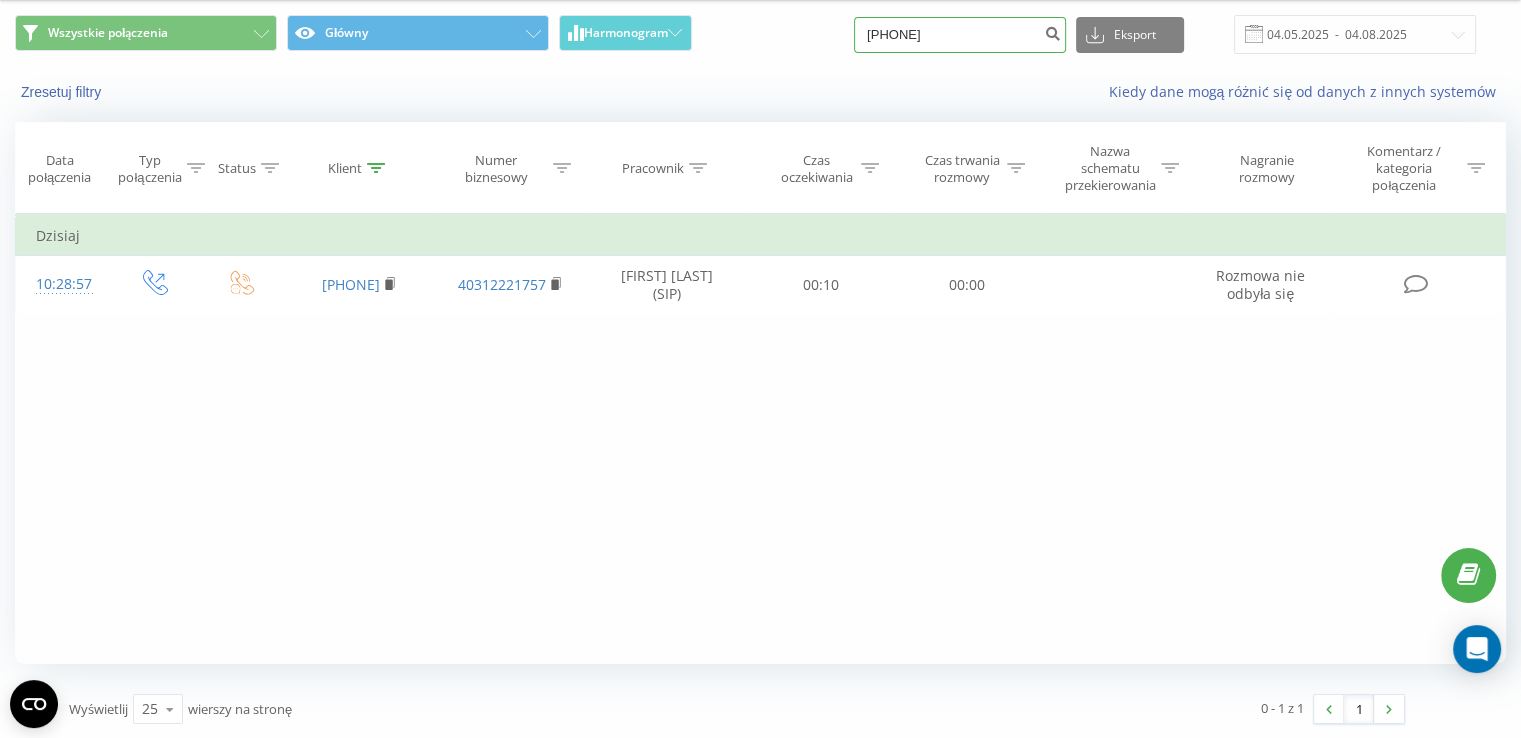 type on "[PHONE]" 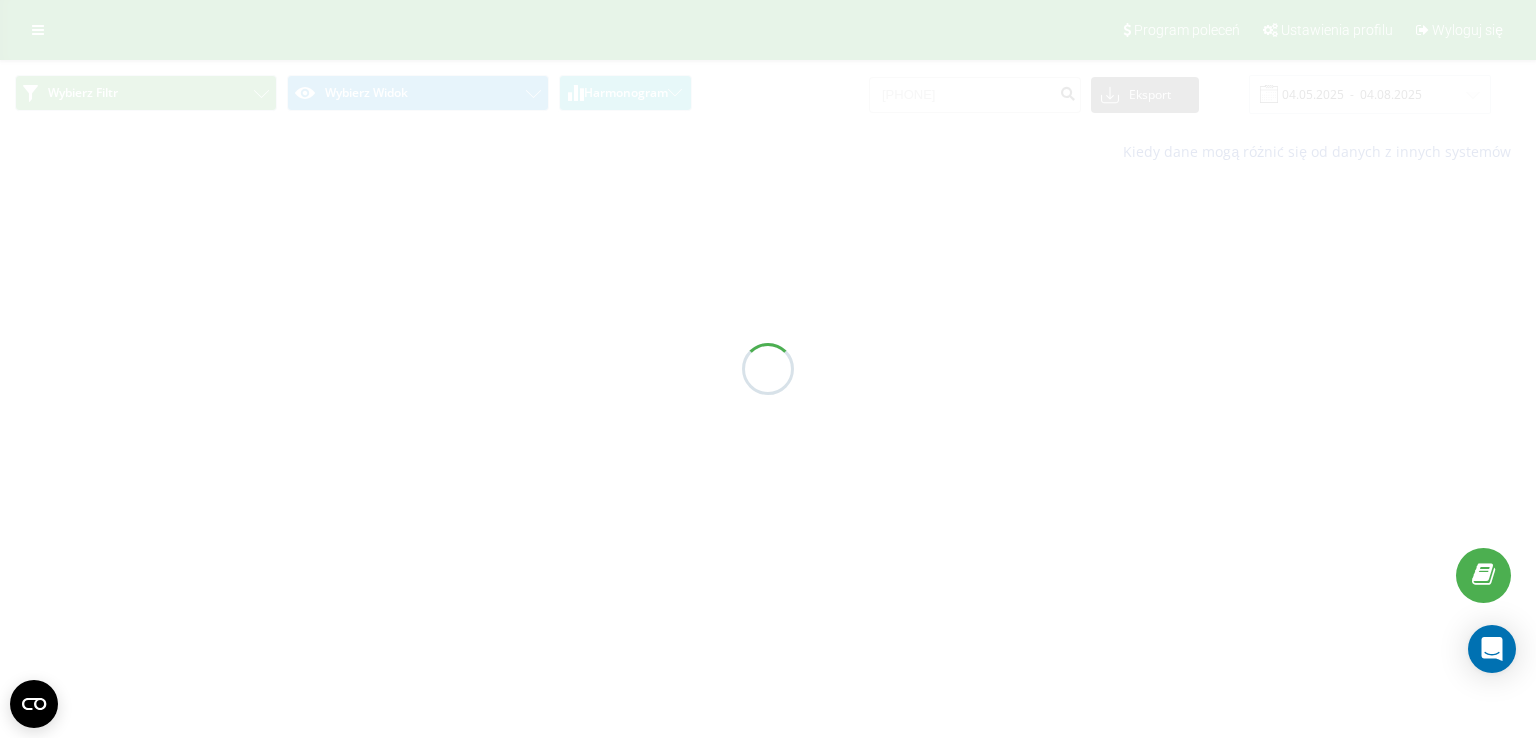 scroll, scrollTop: 0, scrollLeft: 0, axis: both 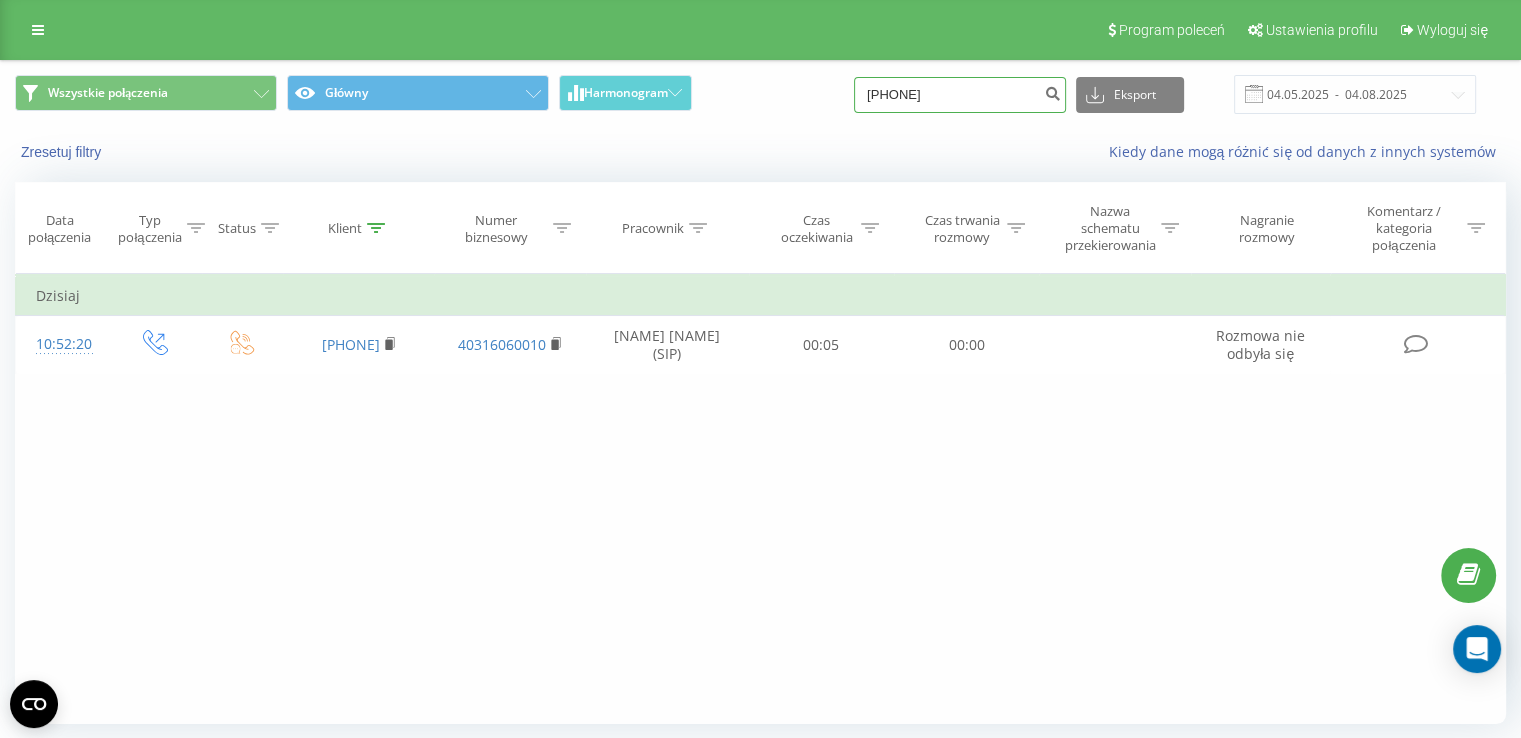drag, startPoint x: 983, startPoint y: 92, endPoint x: 860, endPoint y: 97, distance: 123.101585 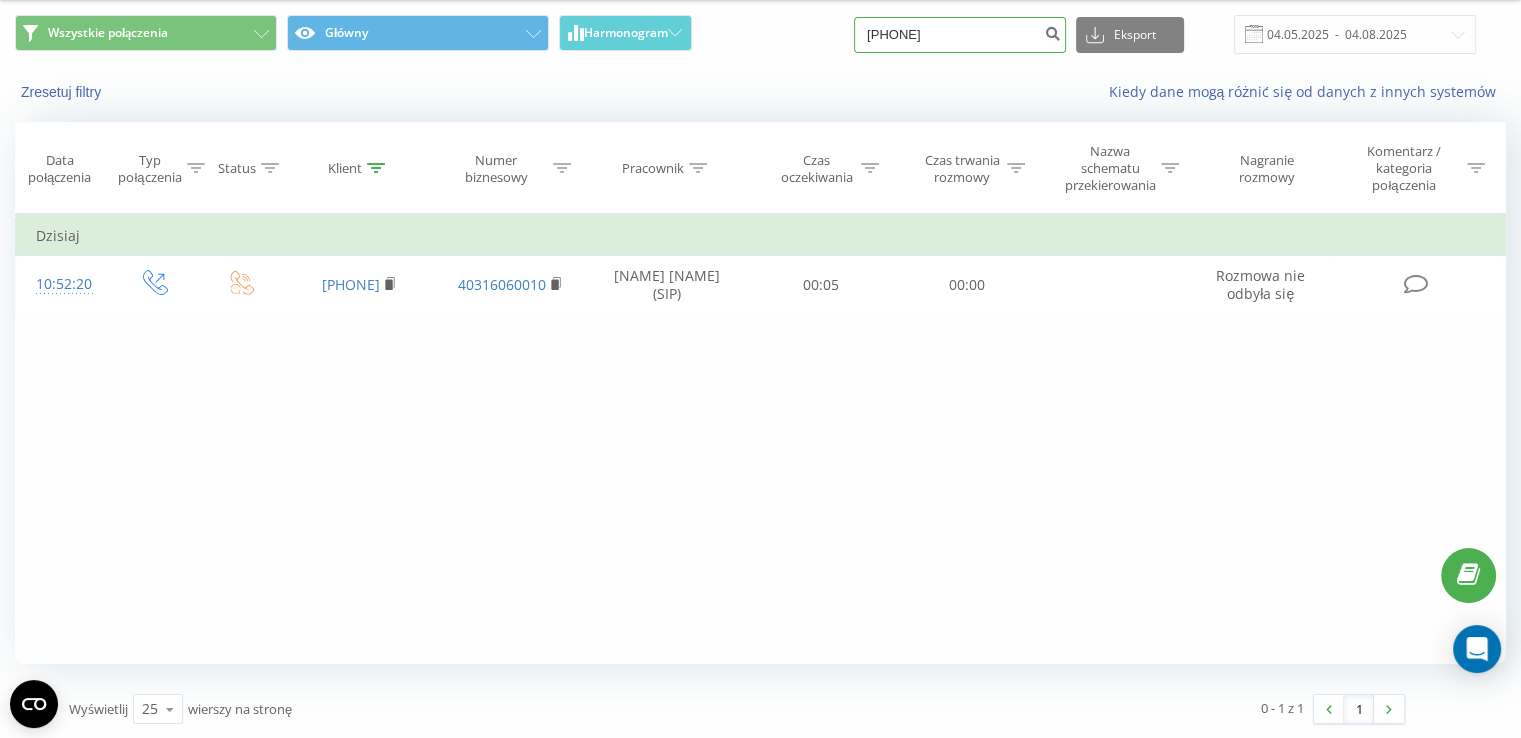 scroll, scrollTop: 60, scrollLeft: 0, axis: vertical 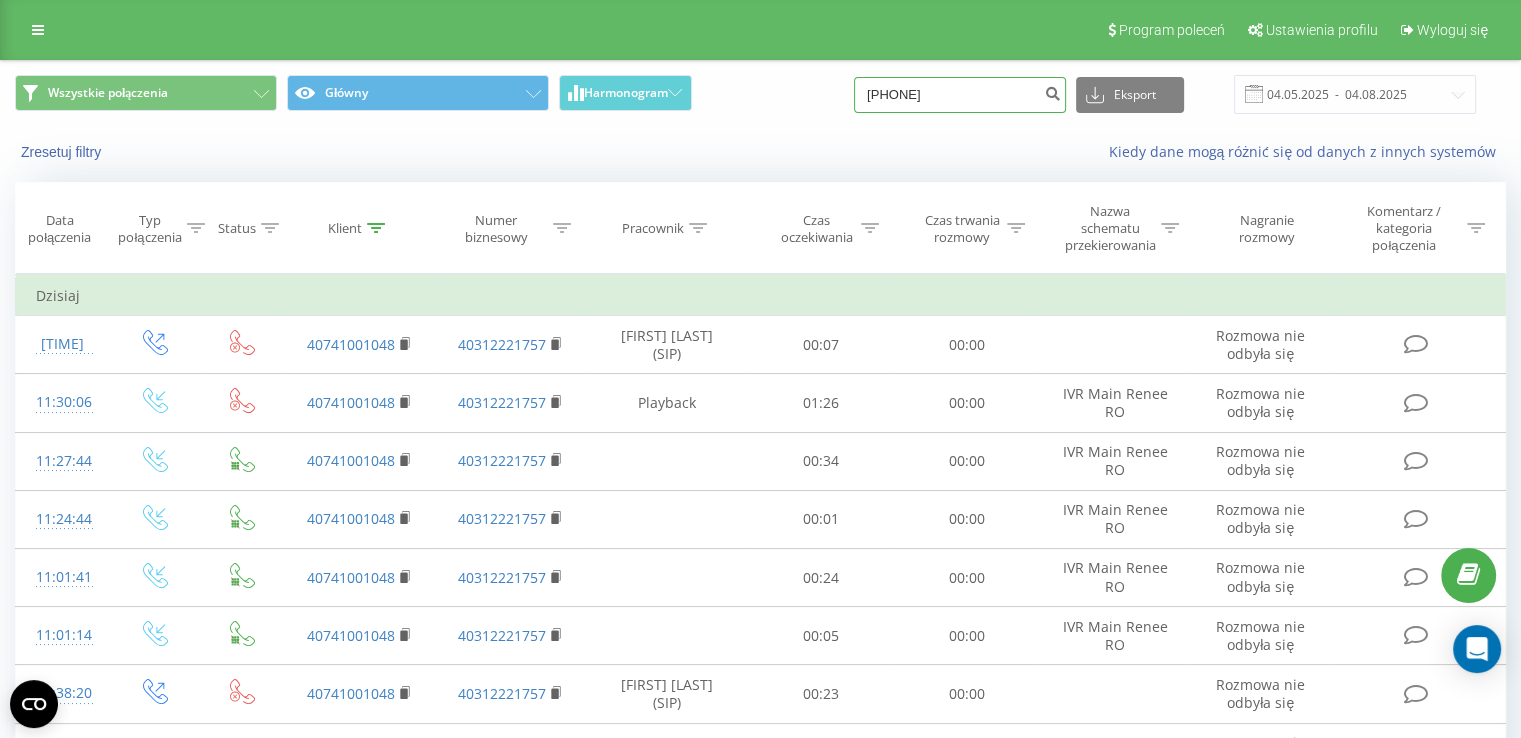 drag, startPoint x: 984, startPoint y: 95, endPoint x: 832, endPoint y: 128, distance: 155.54099 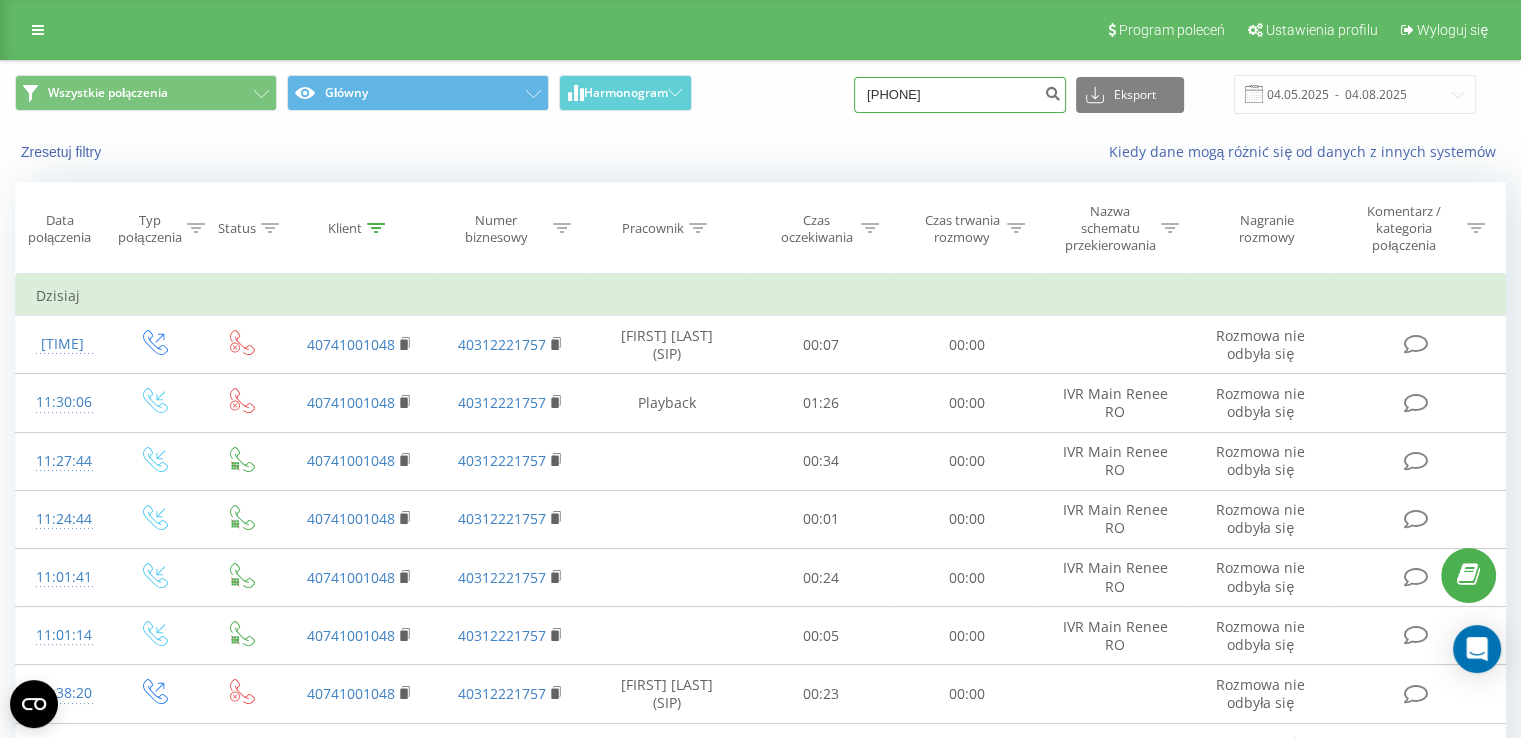 type on "[PHONE]" 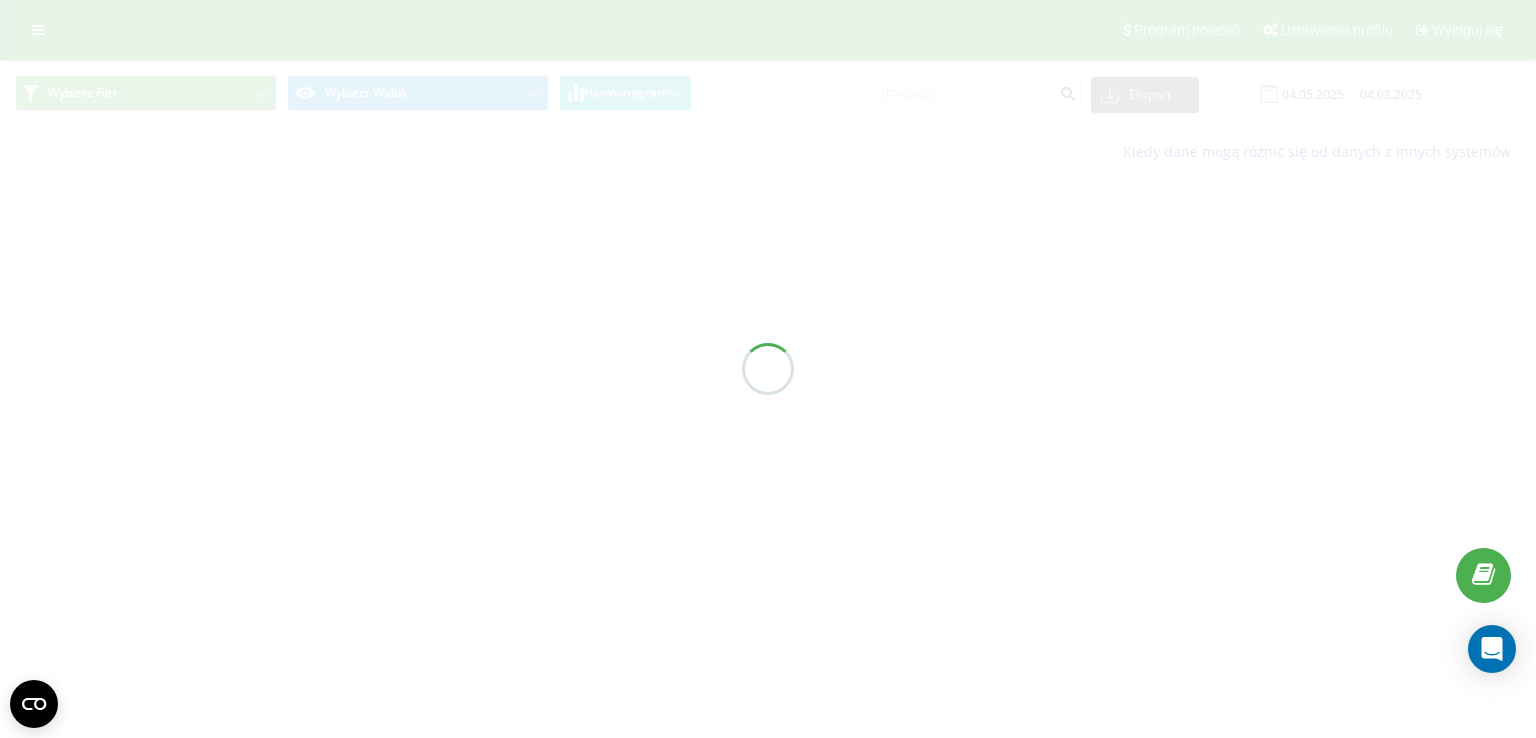 scroll, scrollTop: 0, scrollLeft: 0, axis: both 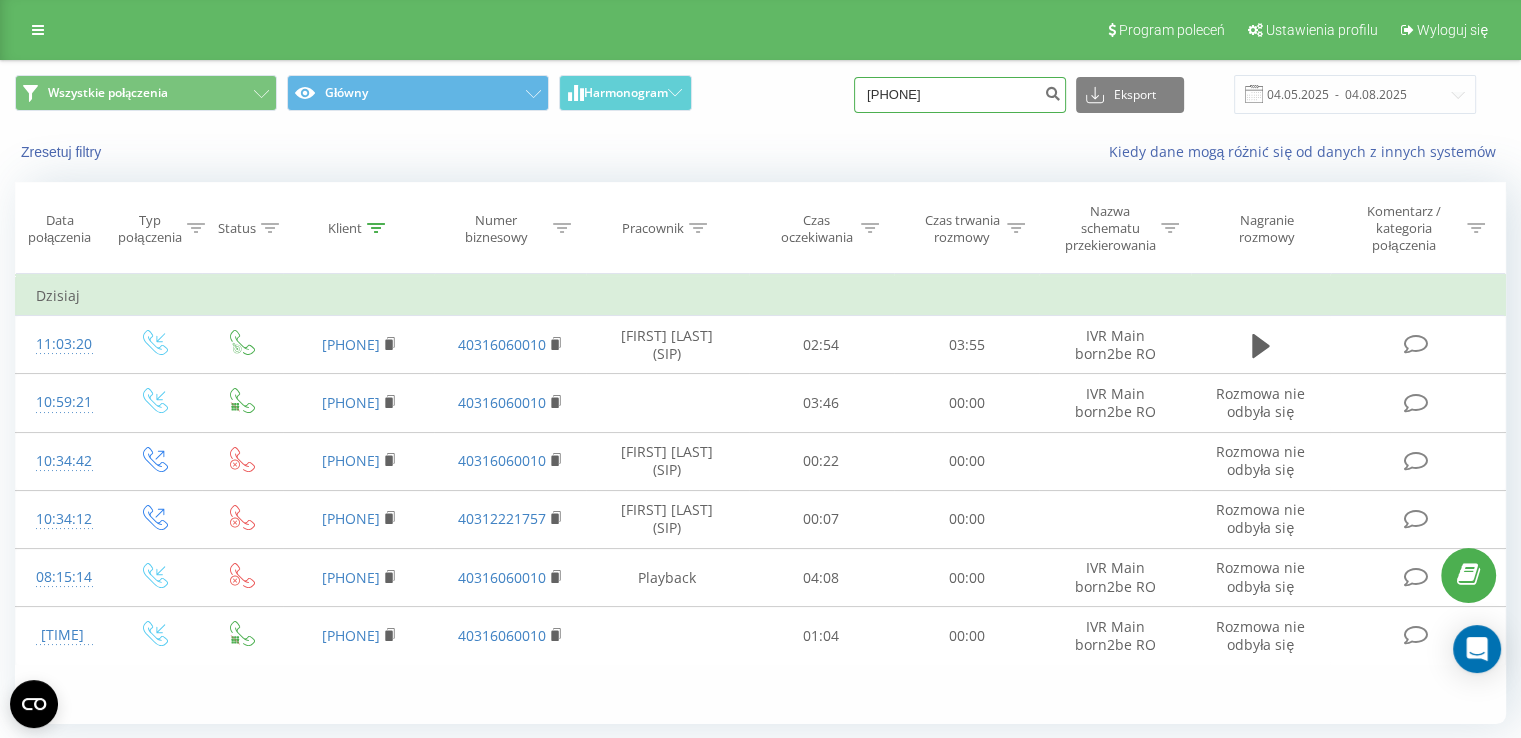 drag, startPoint x: 988, startPoint y: 88, endPoint x: 820, endPoint y: 121, distance: 171.2104 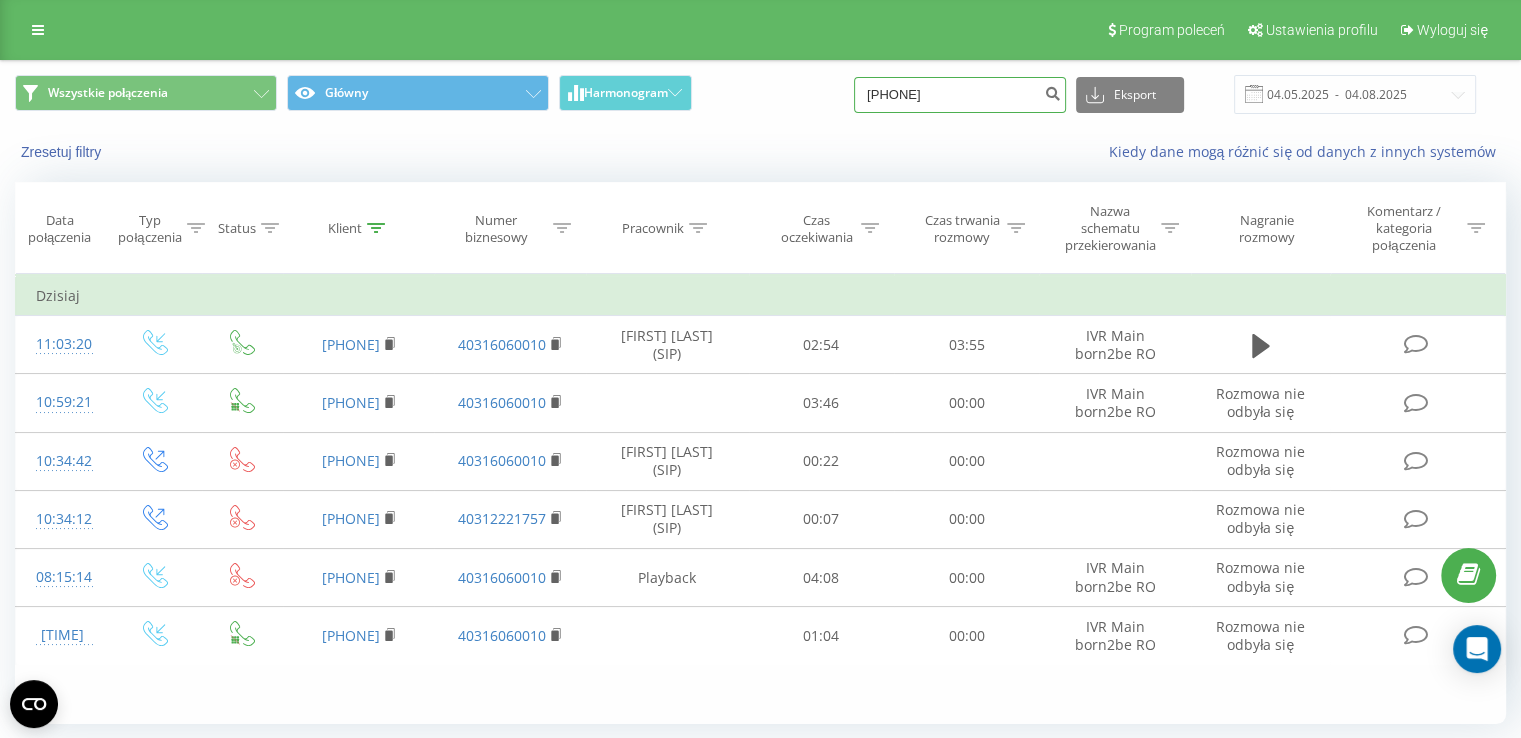 type on "[PHONE]" 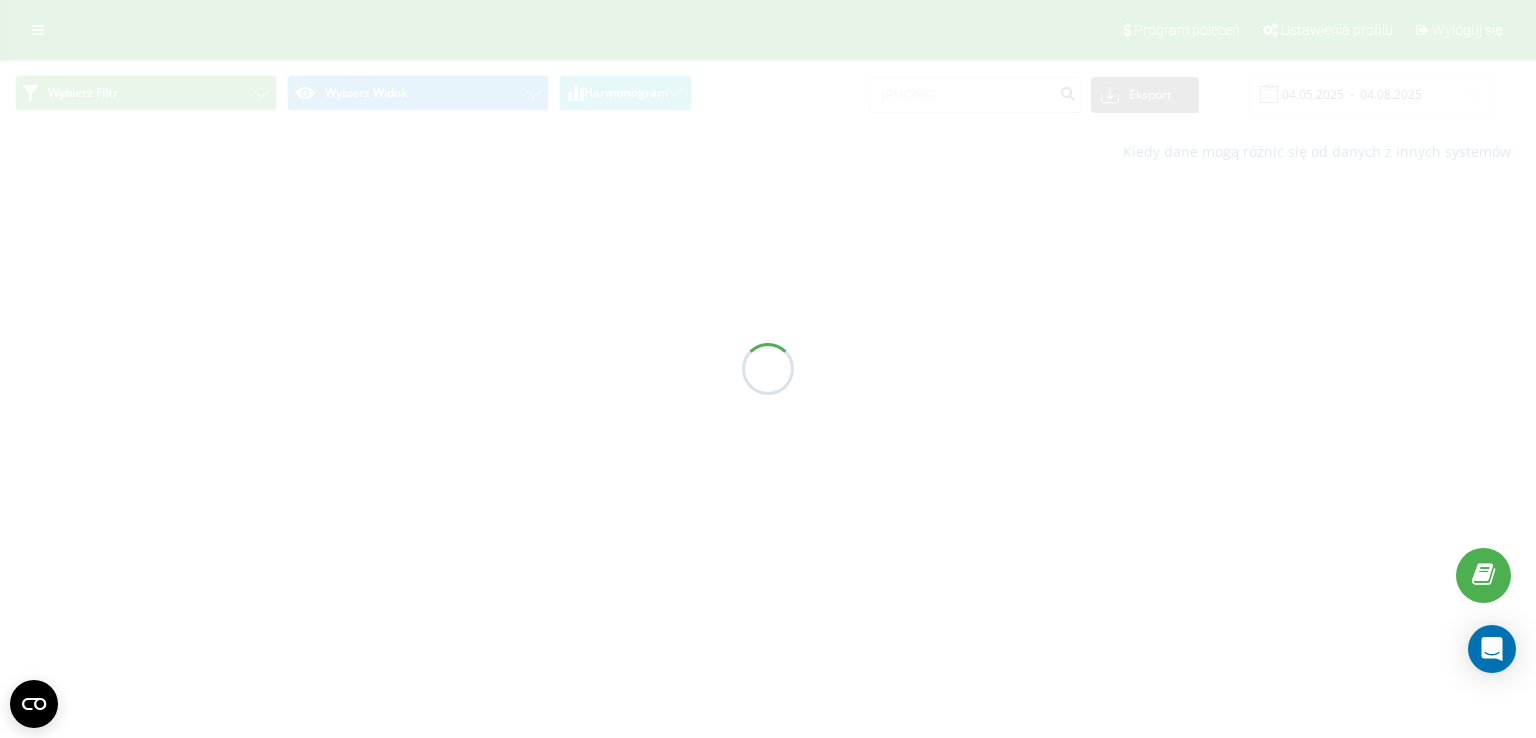 scroll, scrollTop: 0, scrollLeft: 0, axis: both 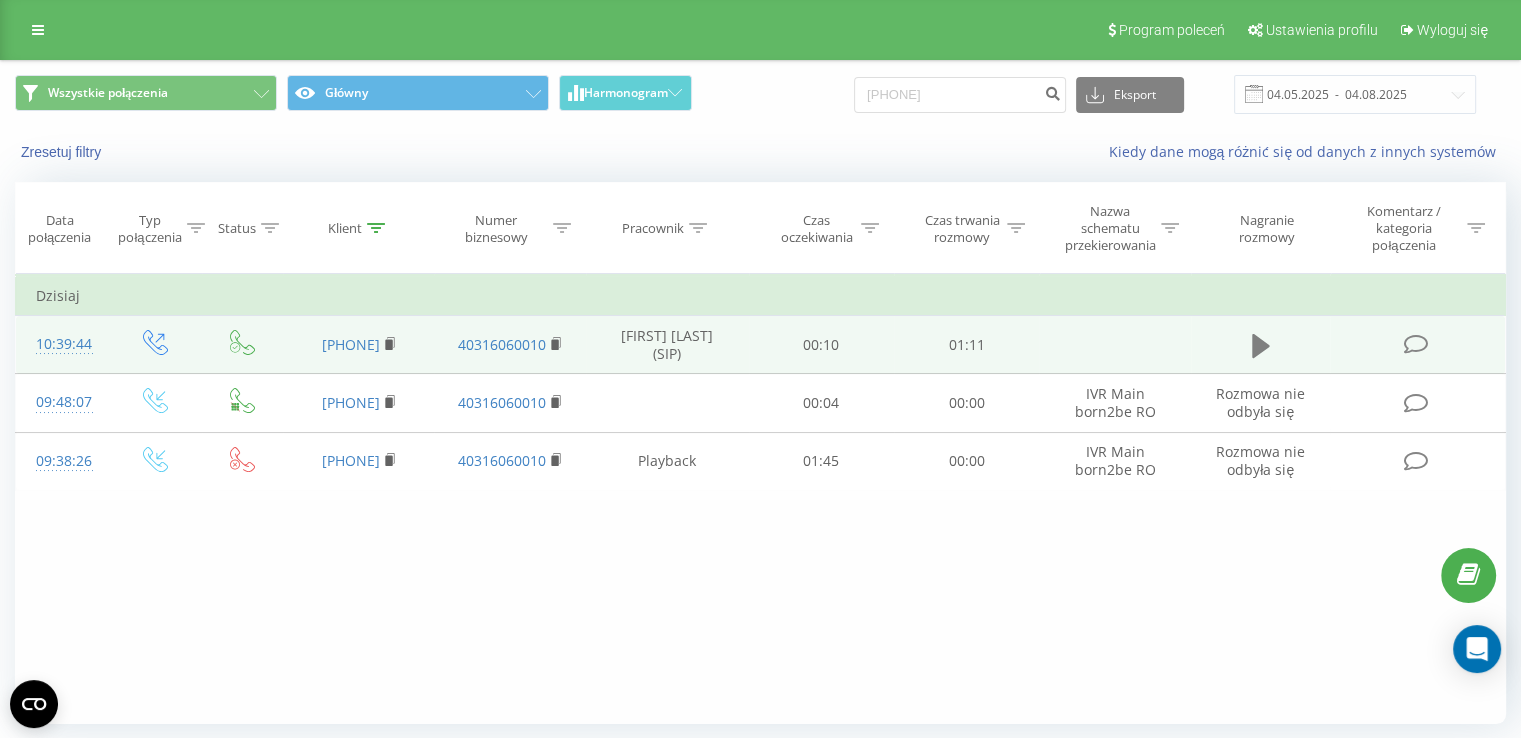 click 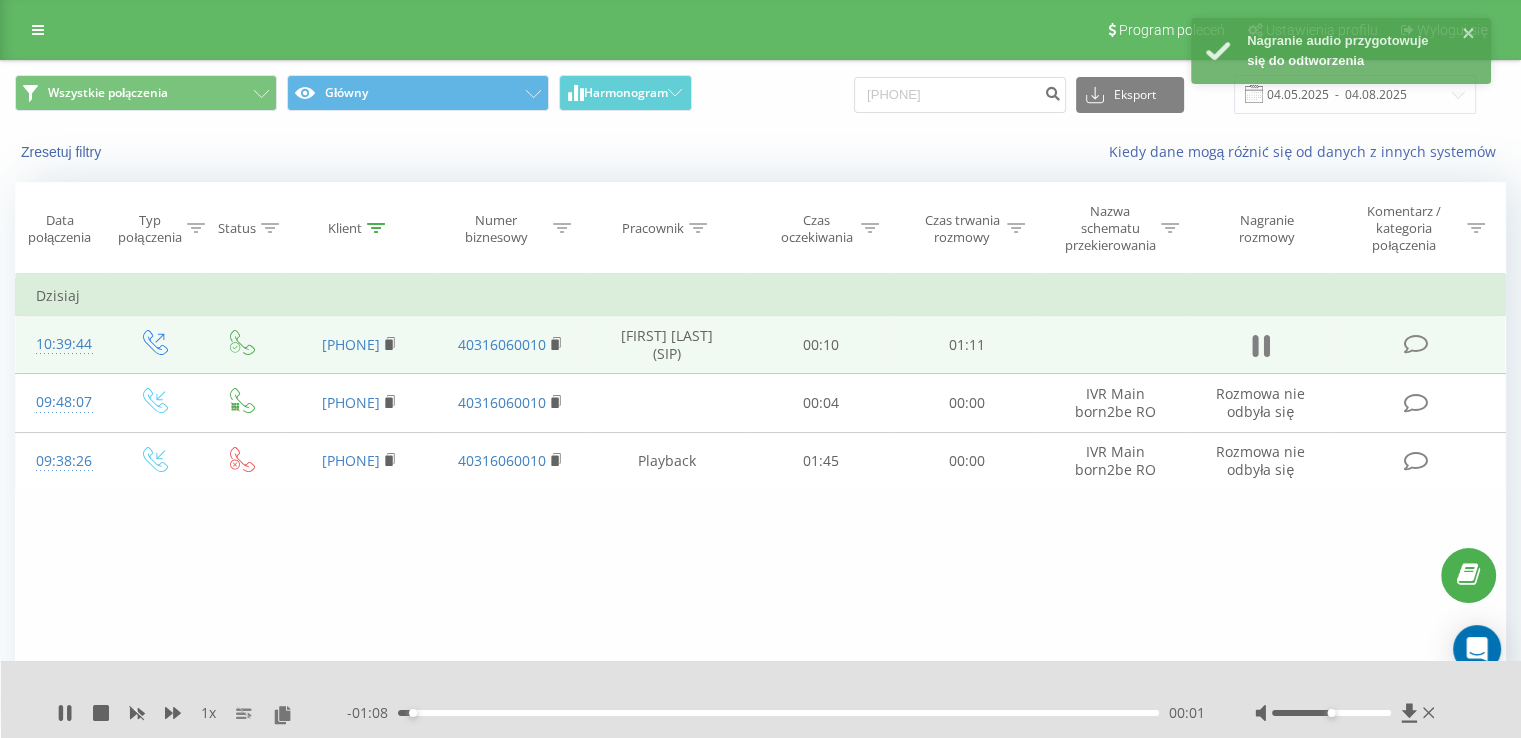click 